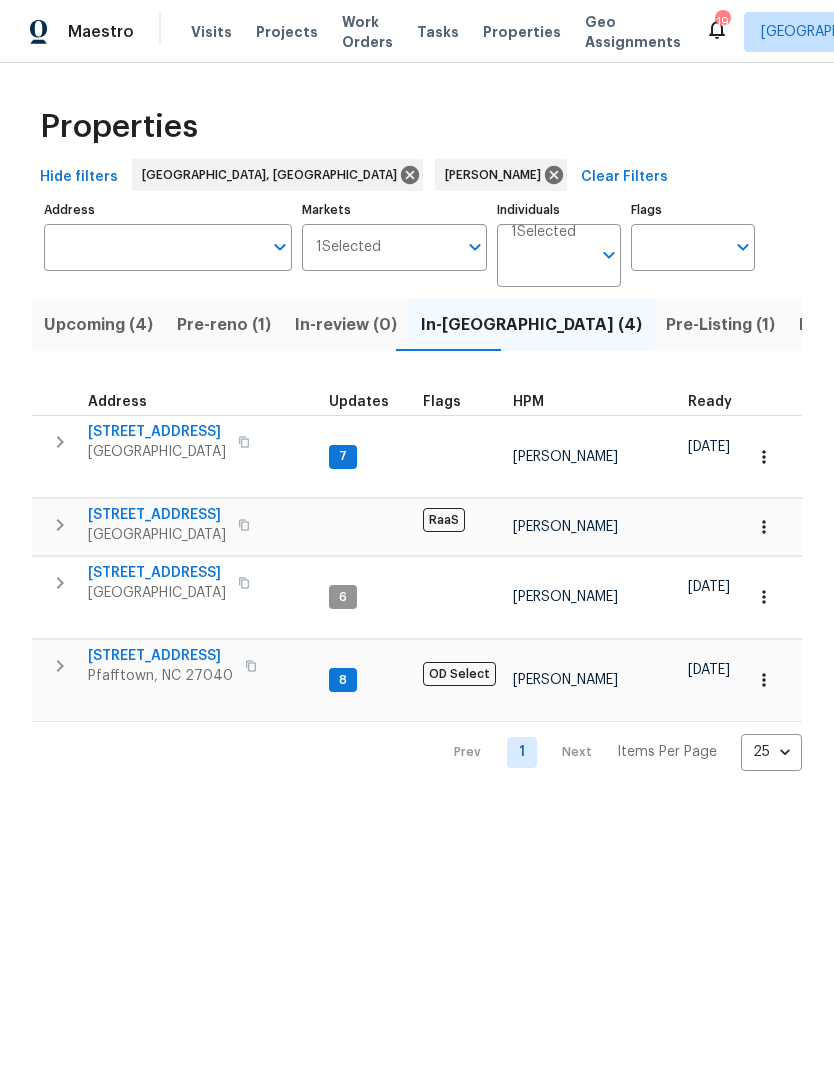 scroll, scrollTop: 0, scrollLeft: 0, axis: both 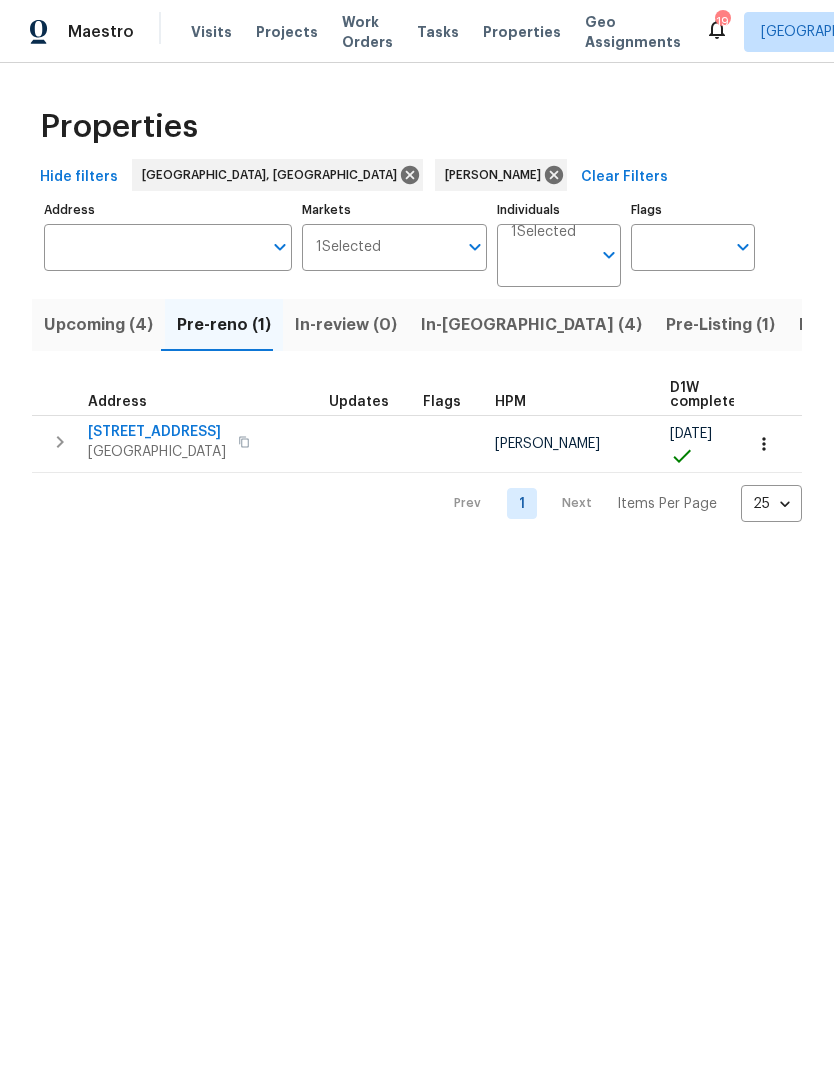 click 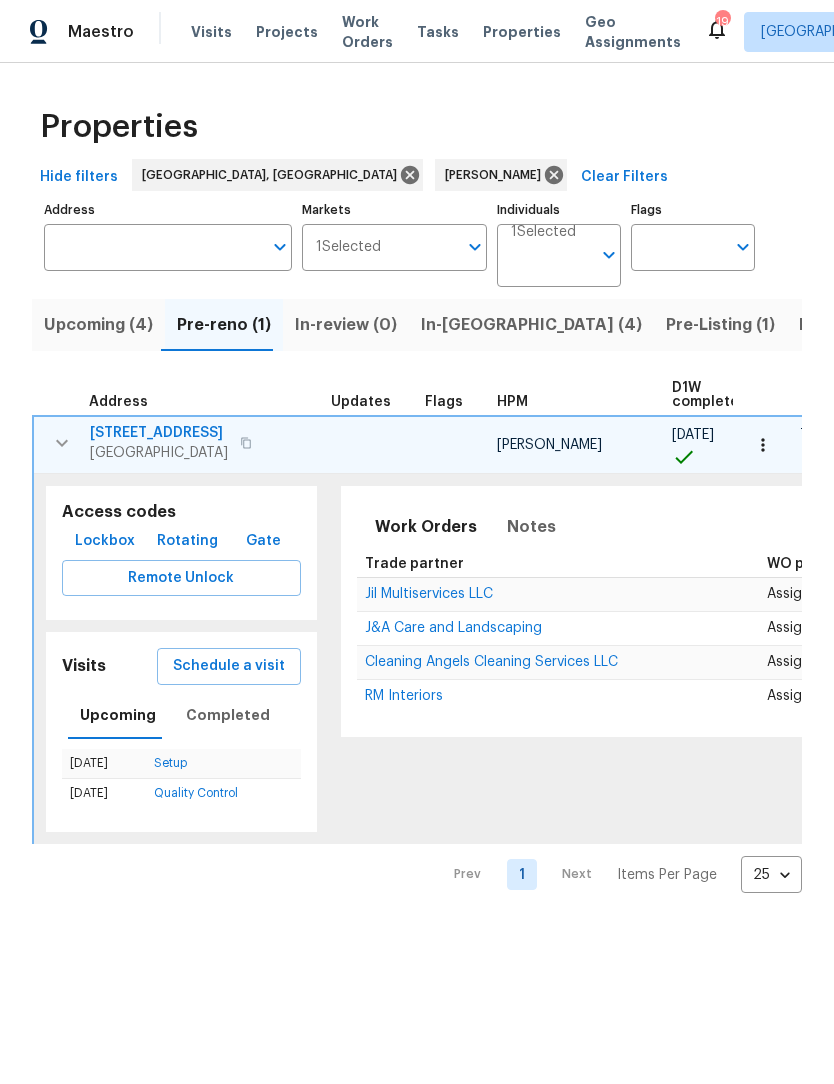 click on "Lockbox" at bounding box center (105, 541) 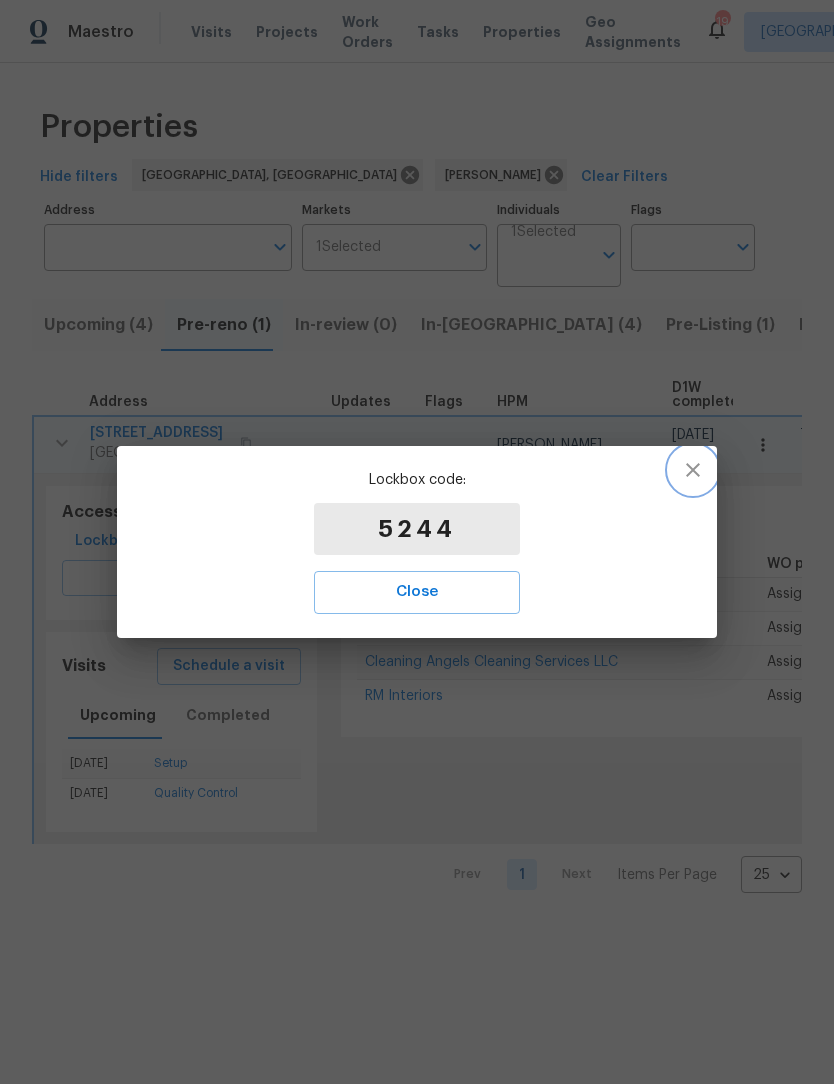 click 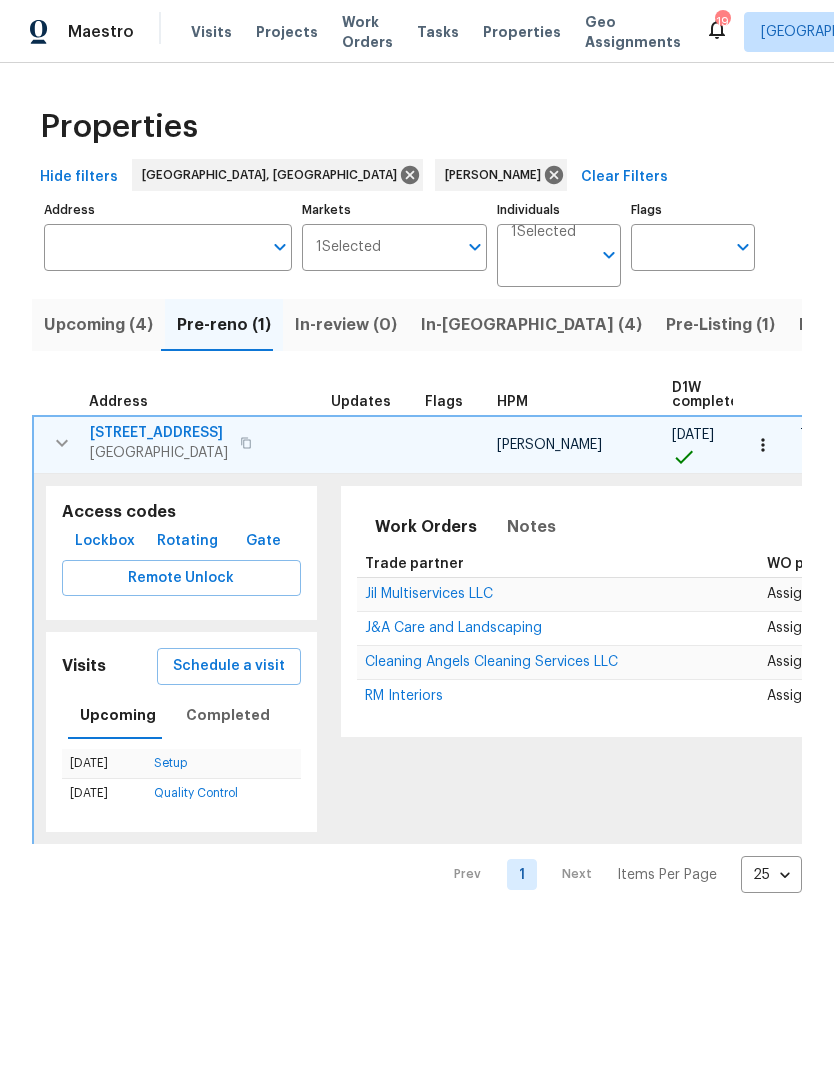 click 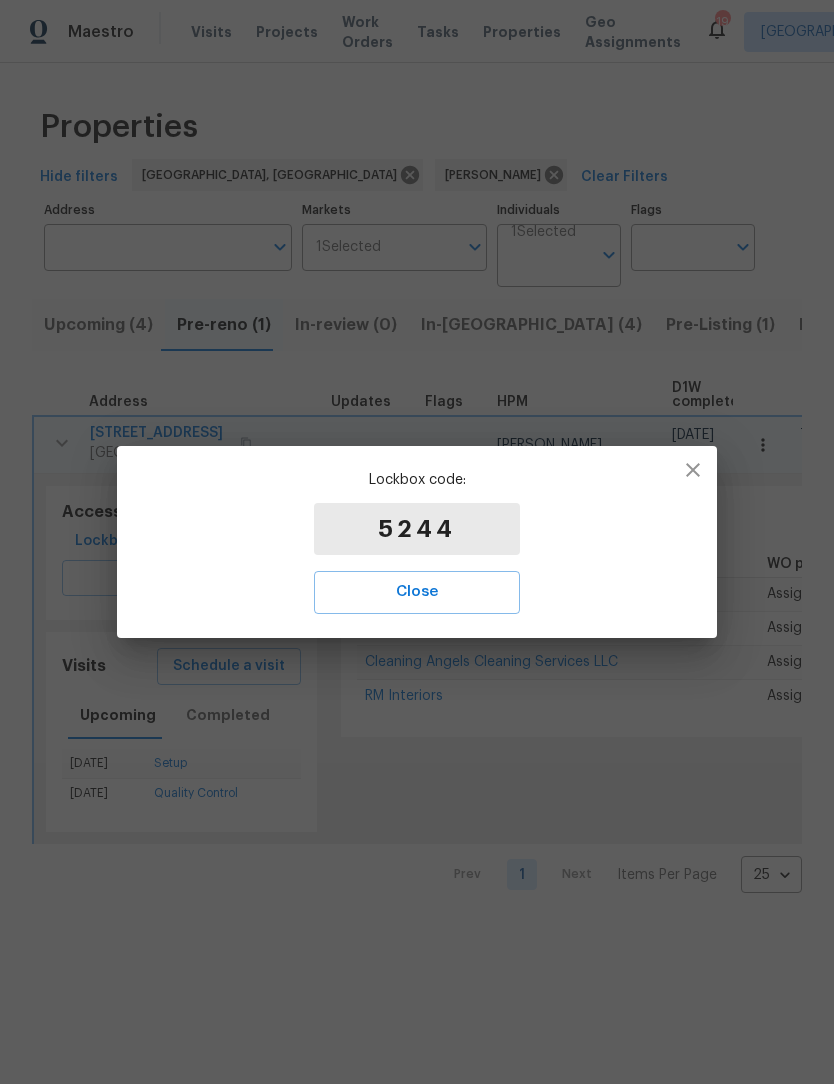 click on "Close" at bounding box center [417, 592] 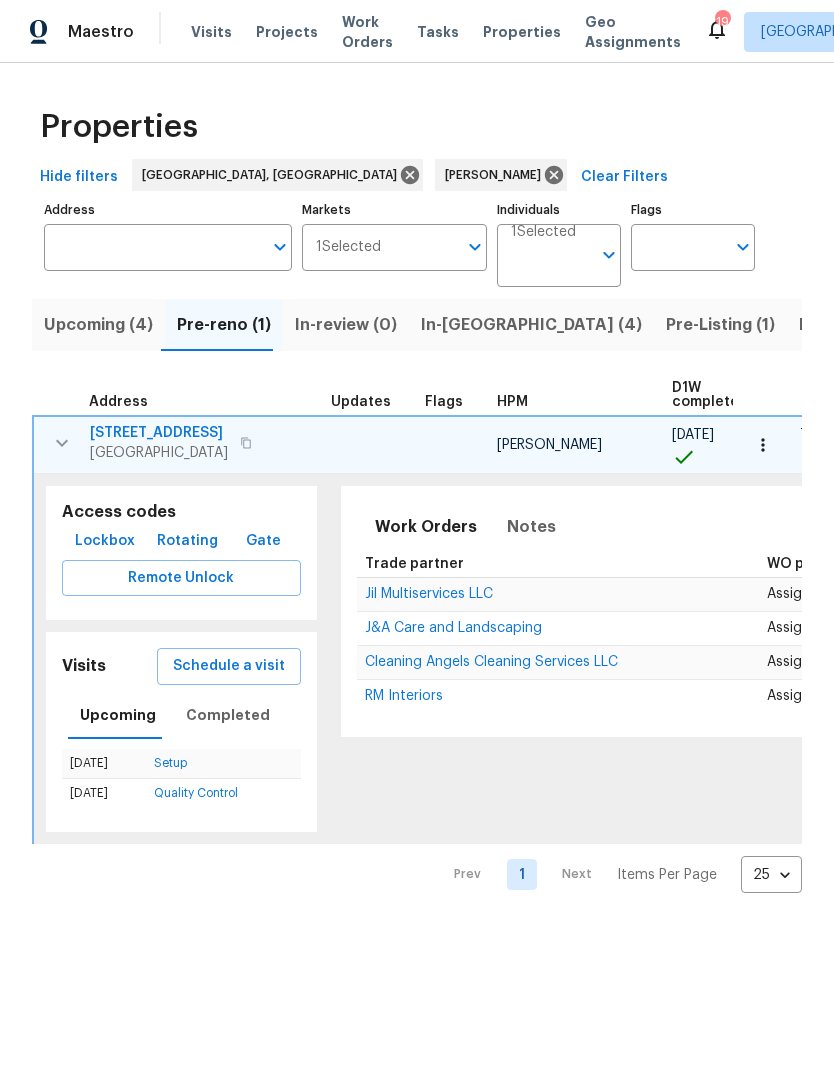 click on "In-reno (4)" at bounding box center (531, 325) 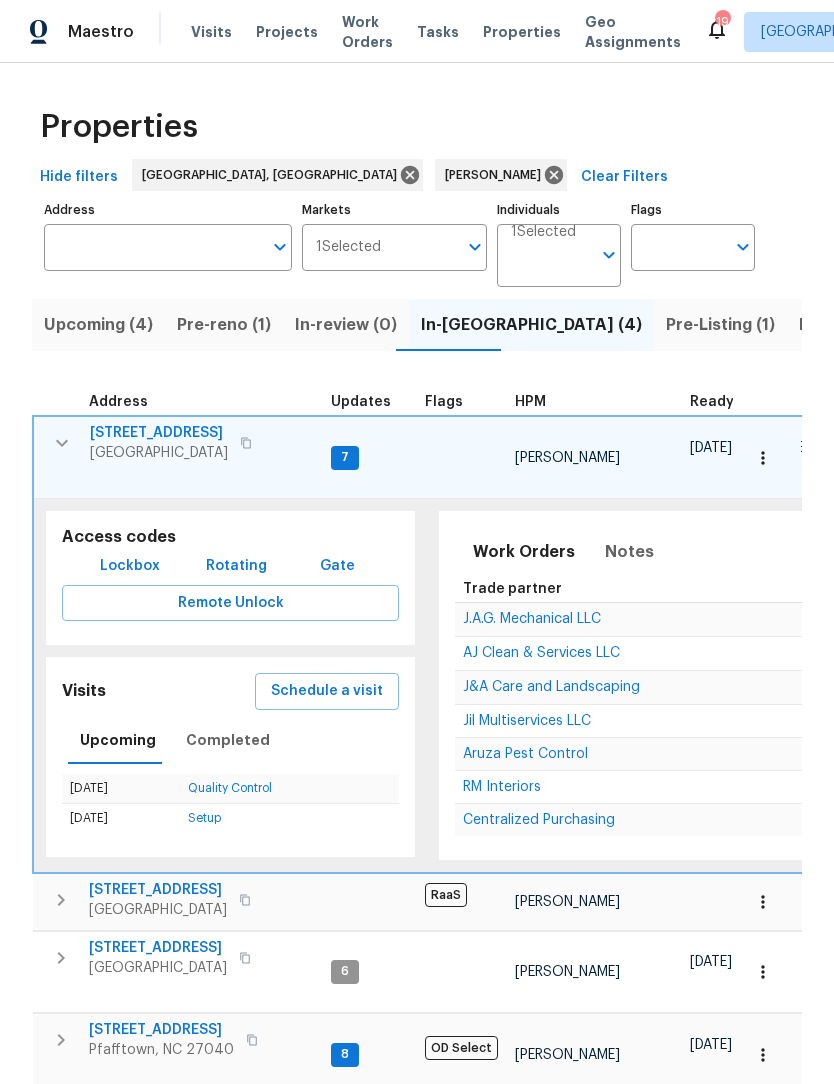 click 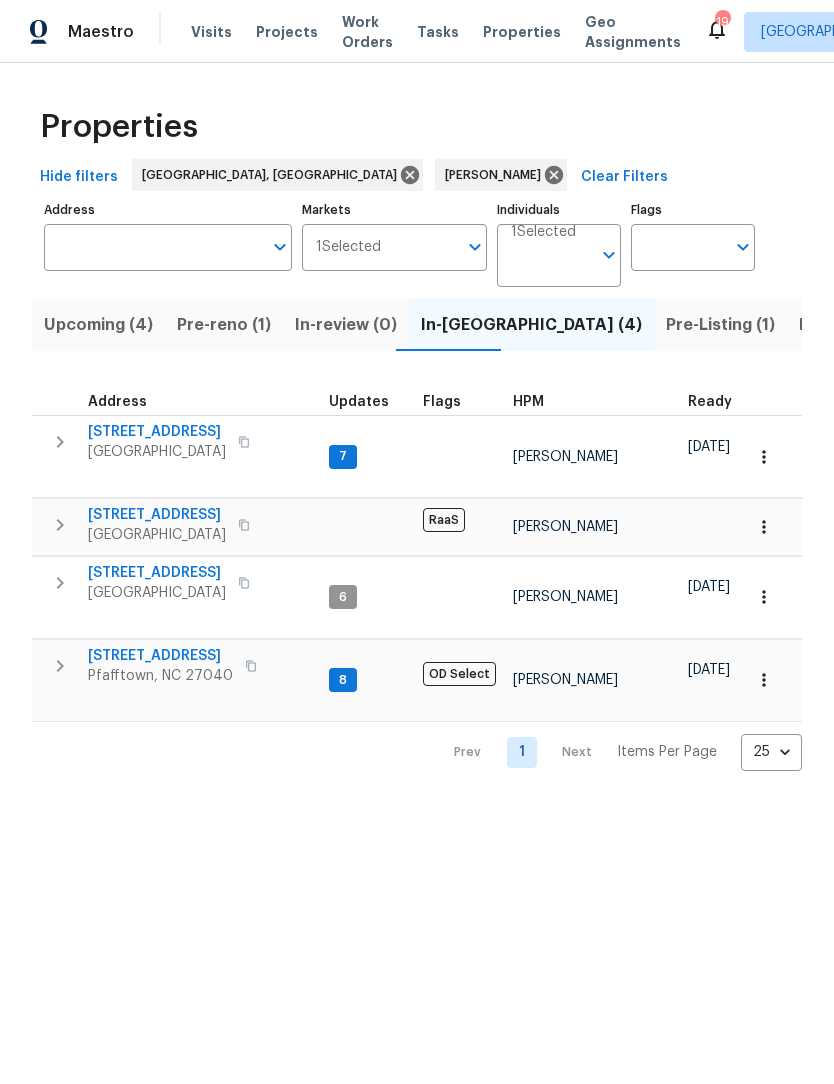 click on "937 Mar Don Hills Cir" at bounding box center (157, 515) 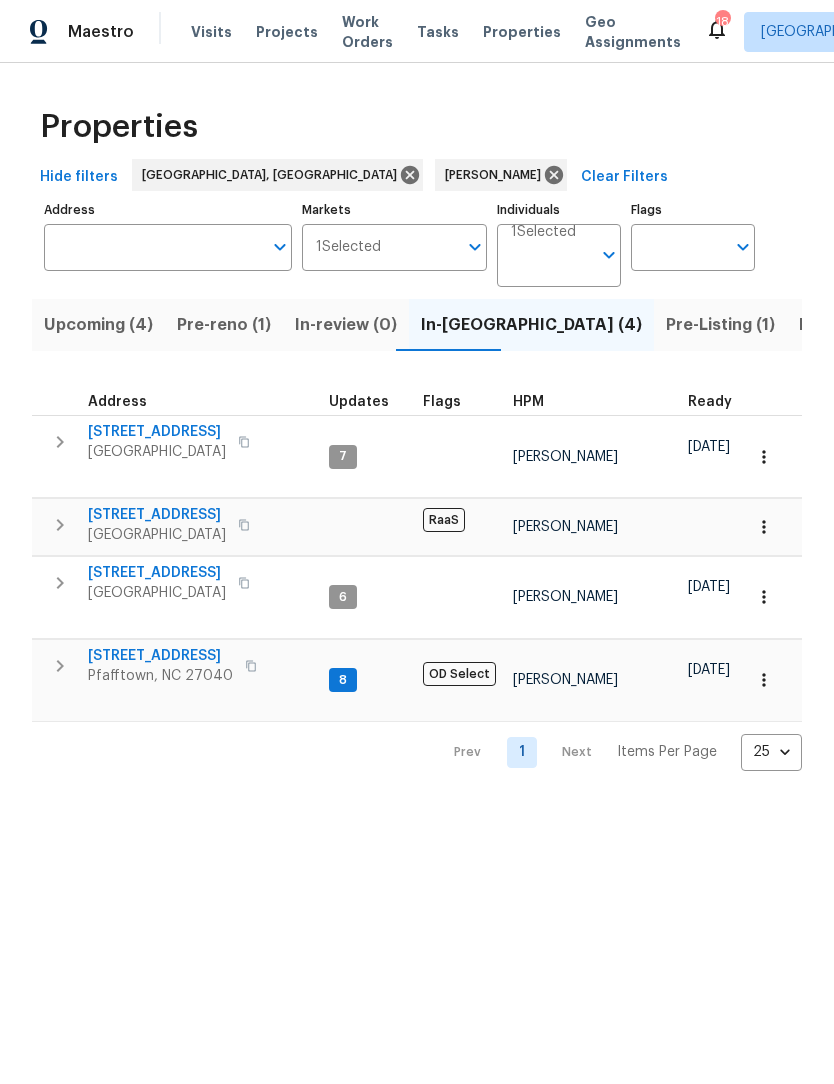 click 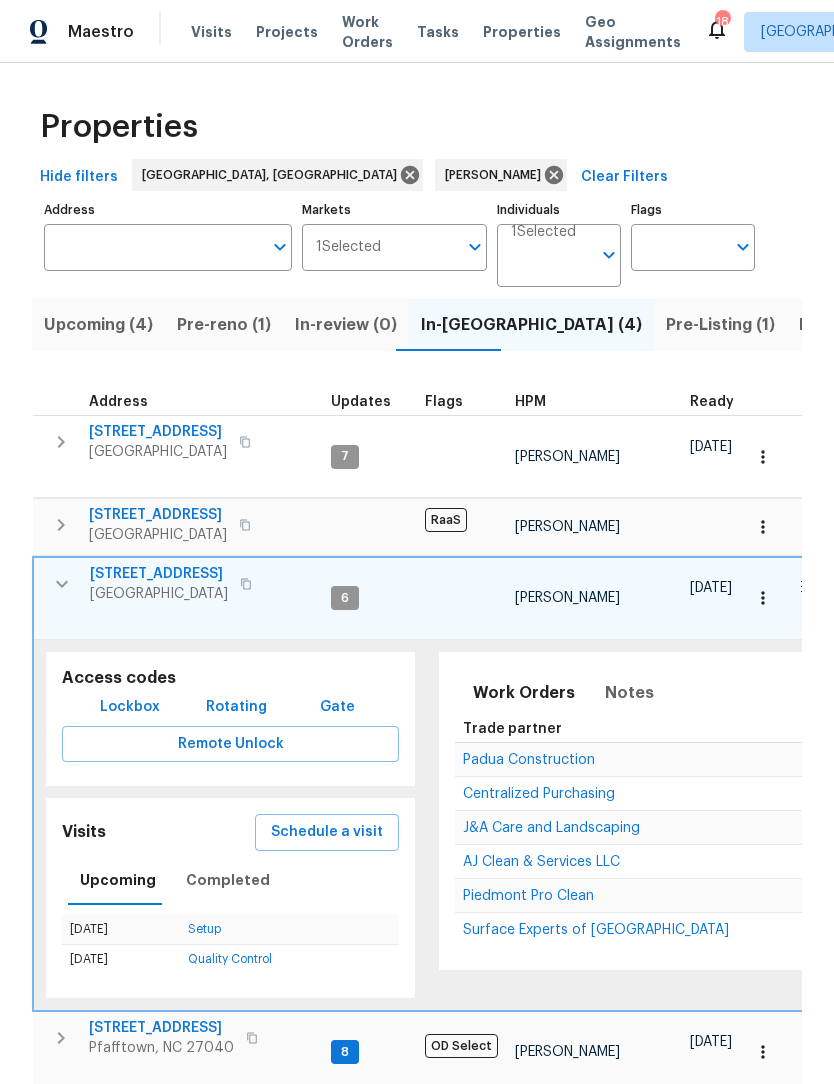 click on "Schedule a visit" at bounding box center [327, 832] 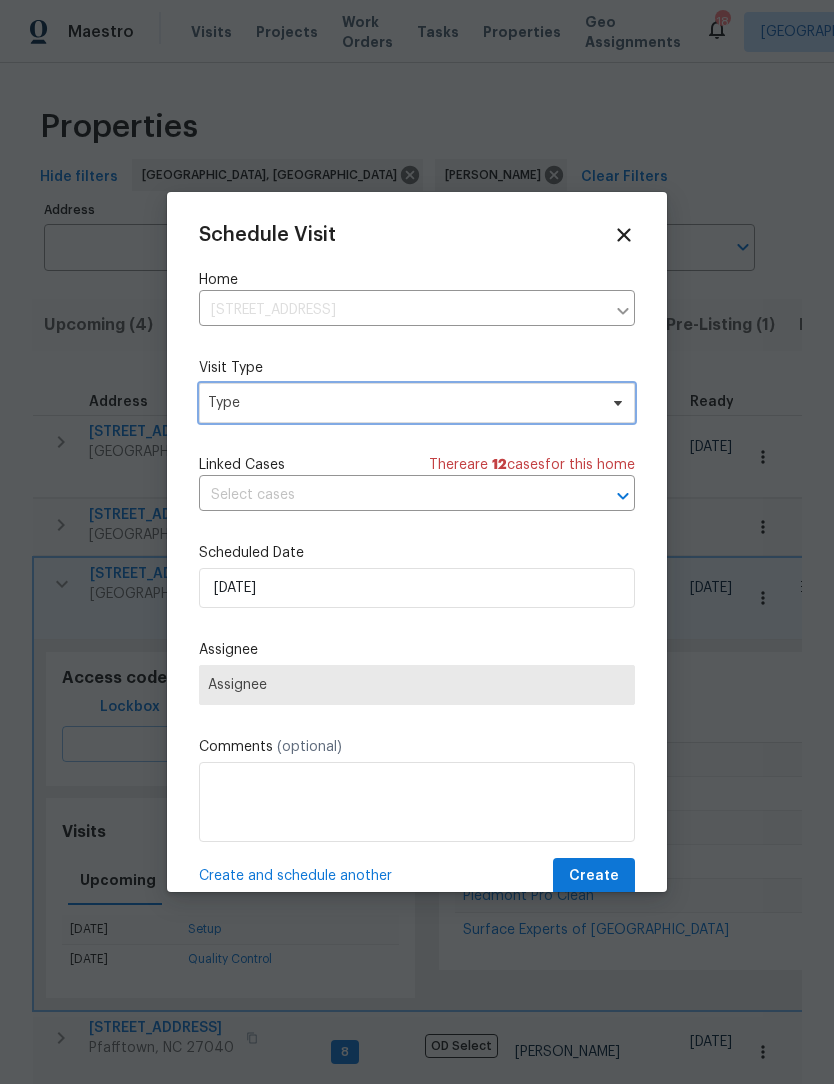 click on "Type" at bounding box center [417, 403] 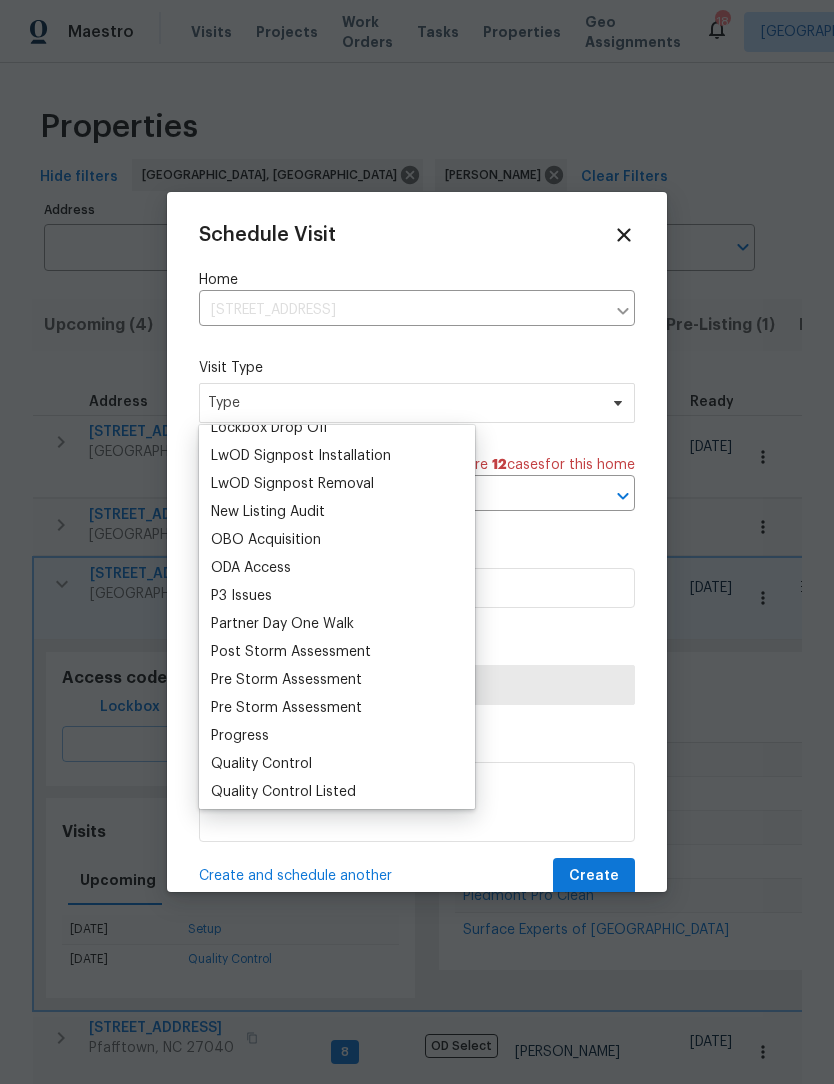 scroll, scrollTop: 1071, scrollLeft: 0, axis: vertical 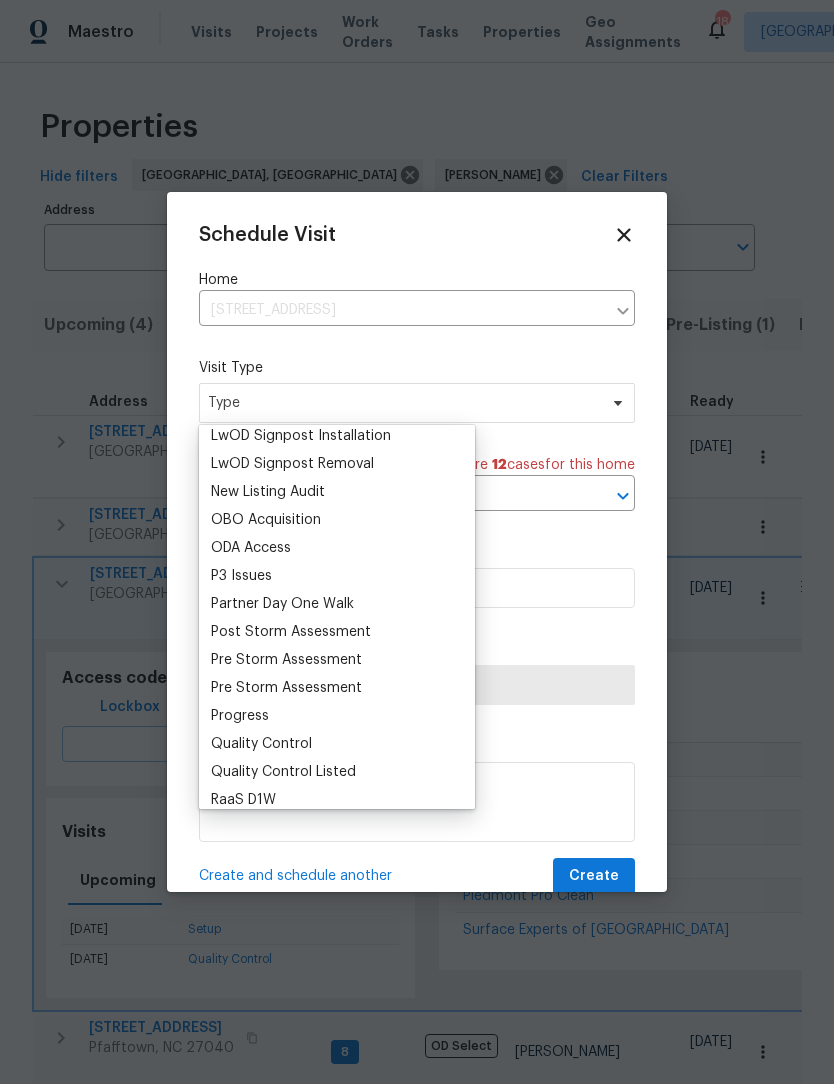 click on "Progress" at bounding box center (240, 716) 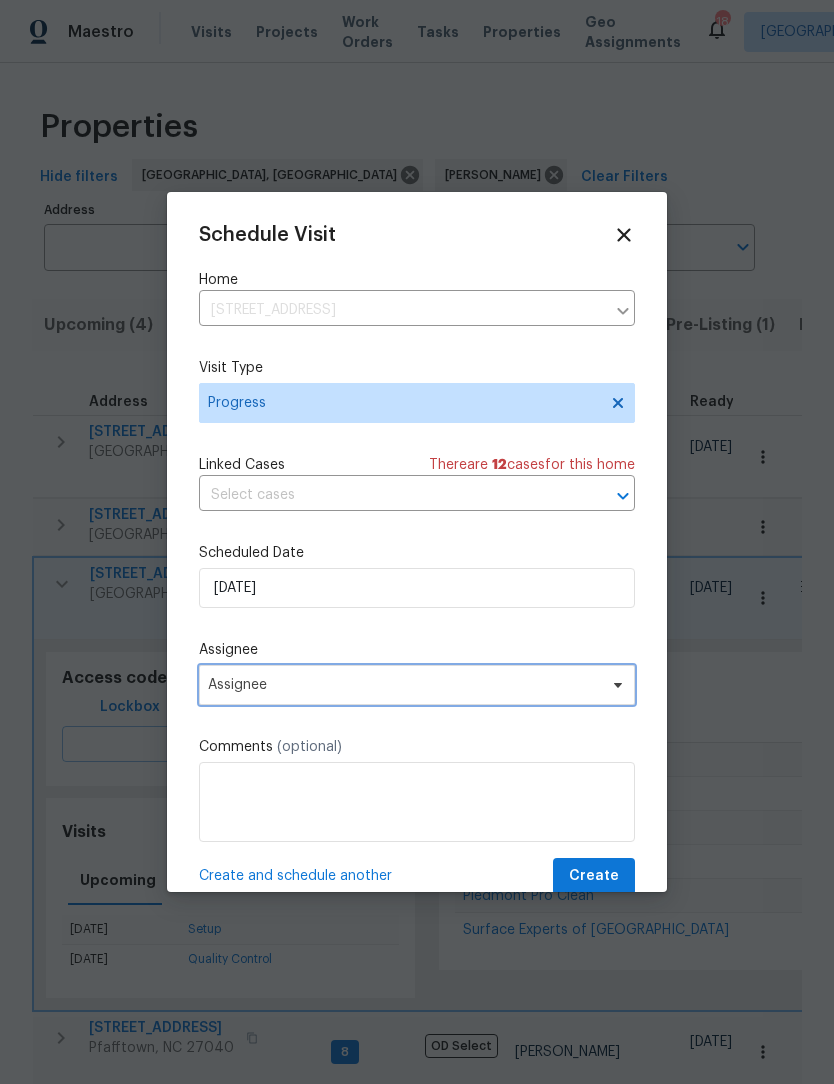 click on "Assignee" at bounding box center (404, 685) 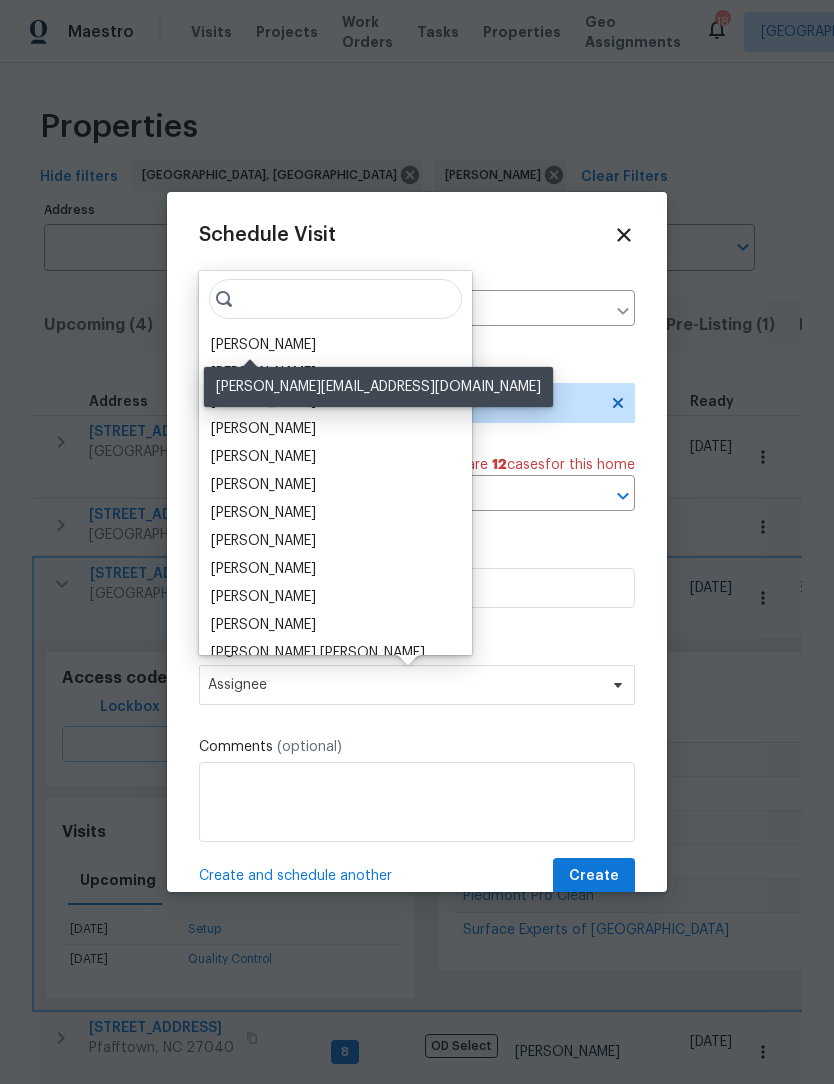click on "[PERSON_NAME]" at bounding box center [263, 345] 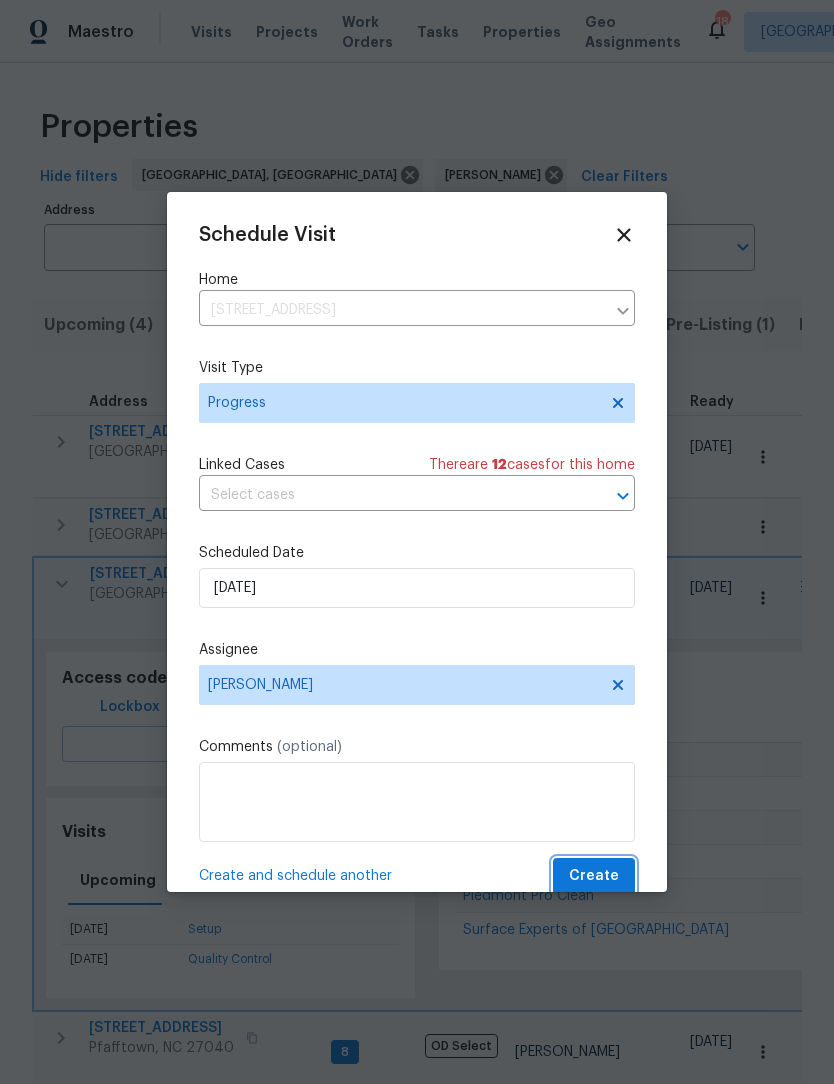 click on "Create" at bounding box center [594, 876] 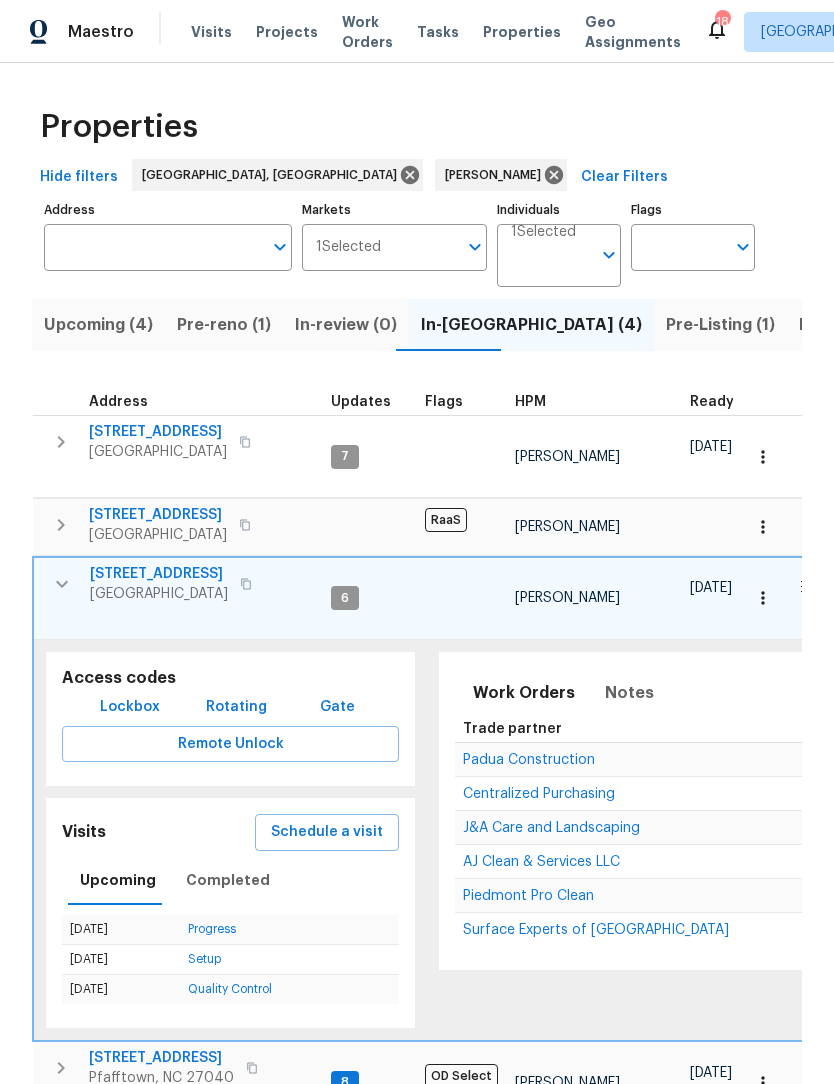 click at bounding box center [62, 584] 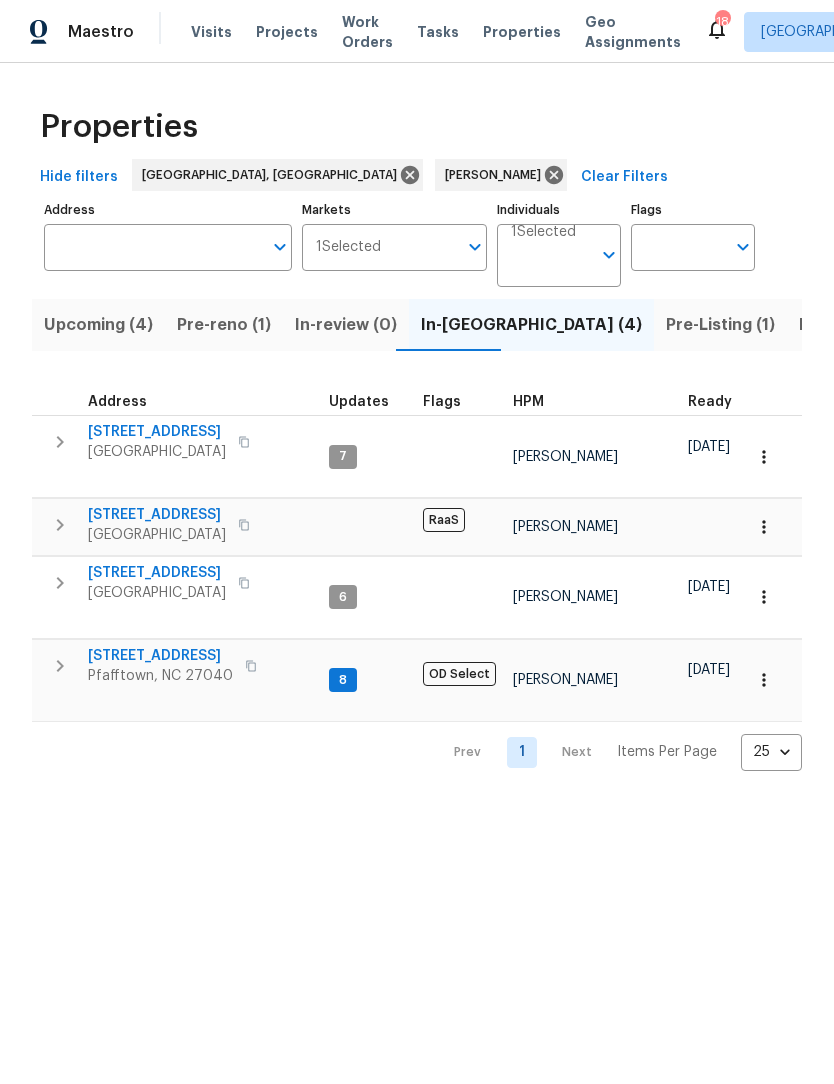 click on "Pre-reno (1)" at bounding box center [224, 325] 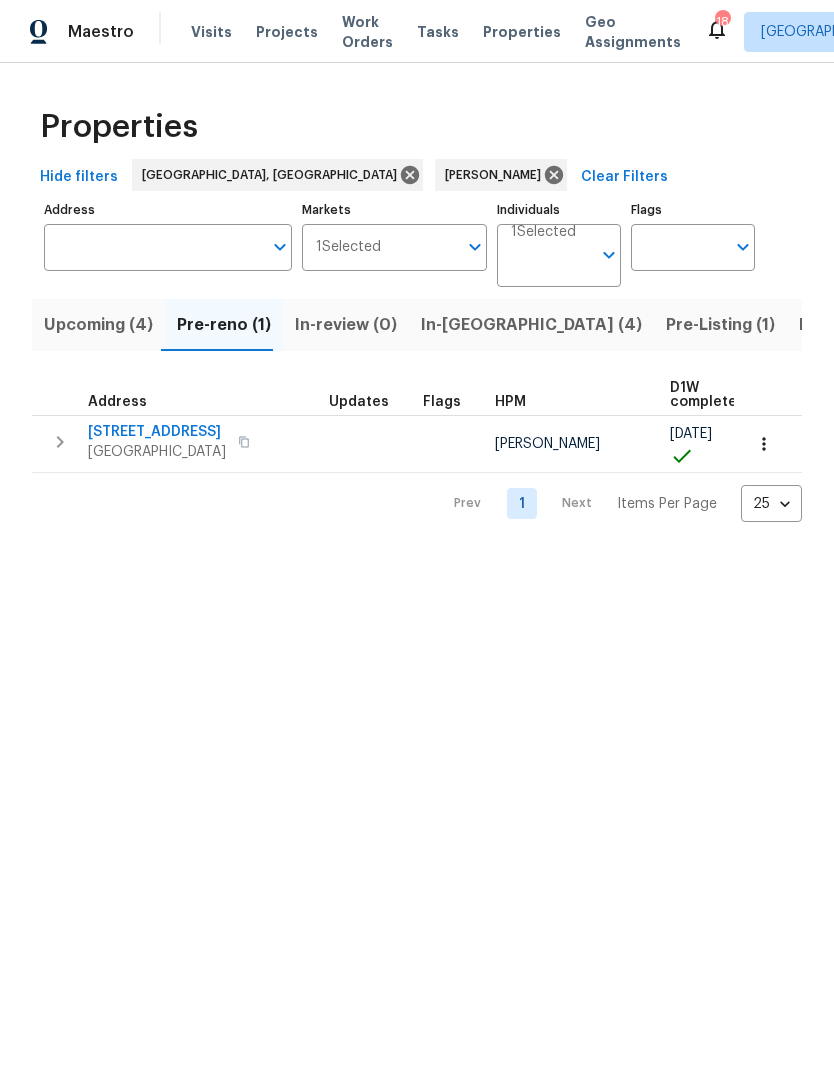 click on "Upcoming (4)" at bounding box center (98, 325) 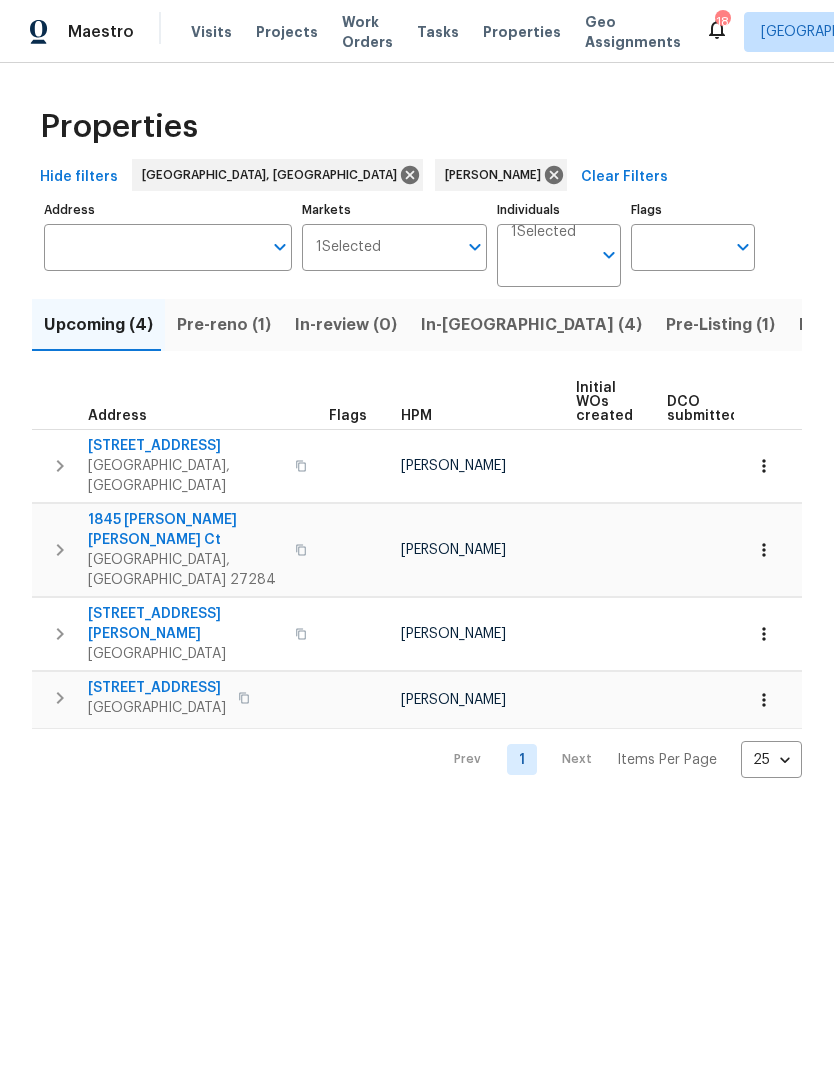 scroll, scrollTop: 0, scrollLeft: 0, axis: both 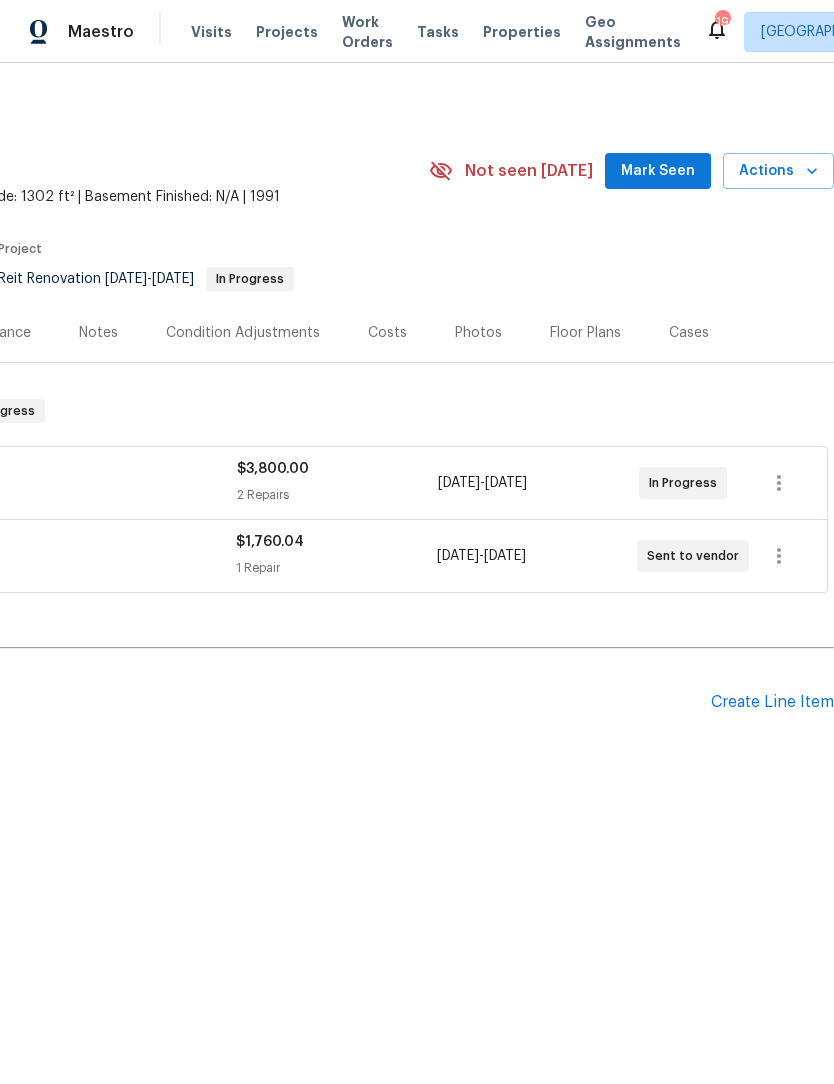 click on "Mark Seen" at bounding box center (658, 171) 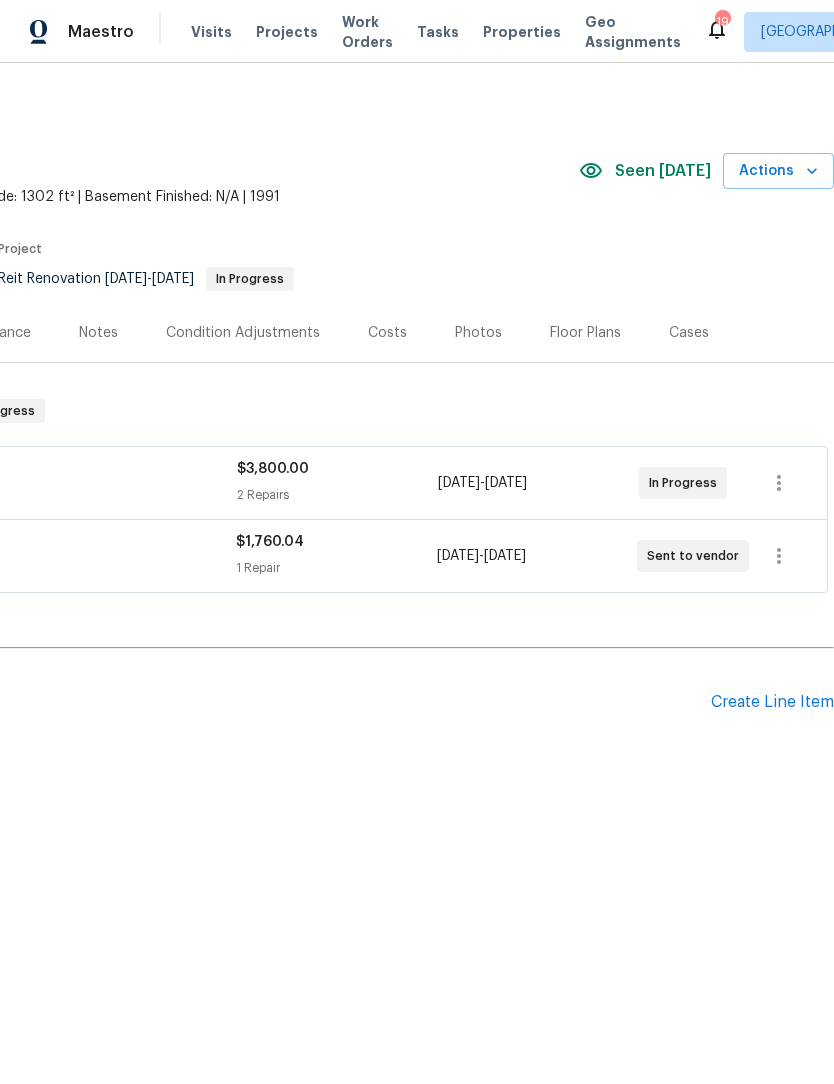 click on "Actions" at bounding box center [778, 171] 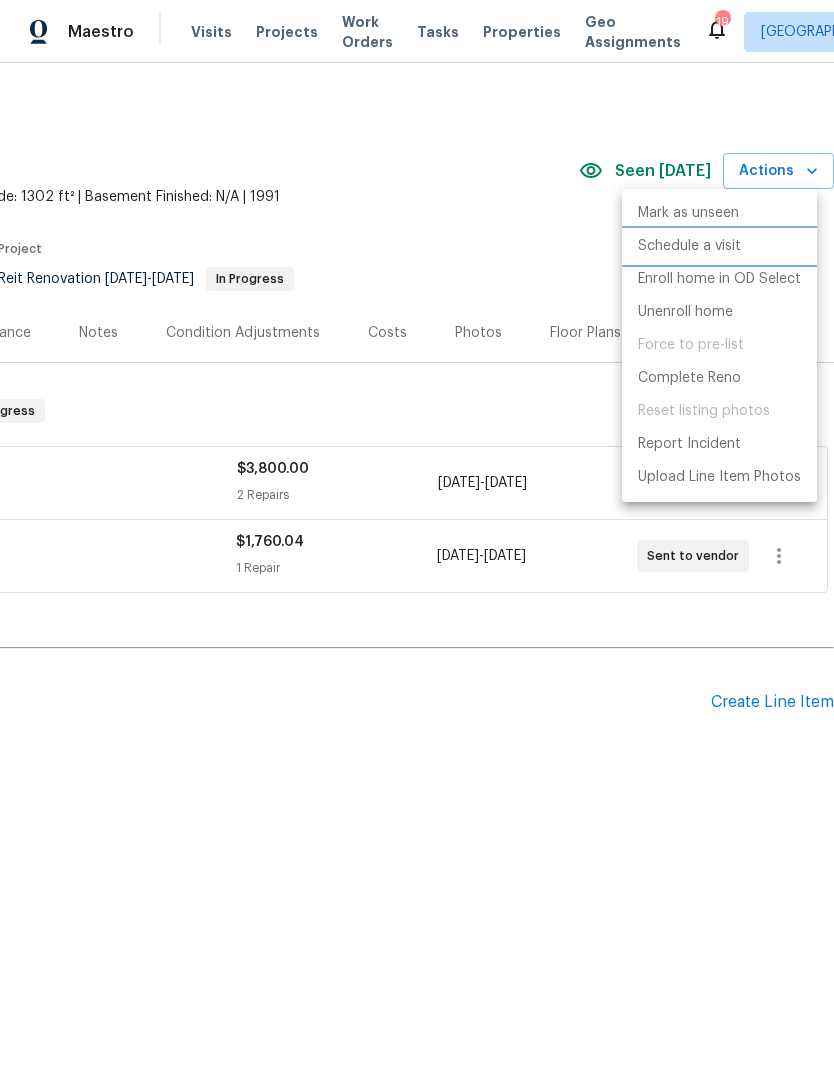 click on "Schedule a visit" at bounding box center (689, 246) 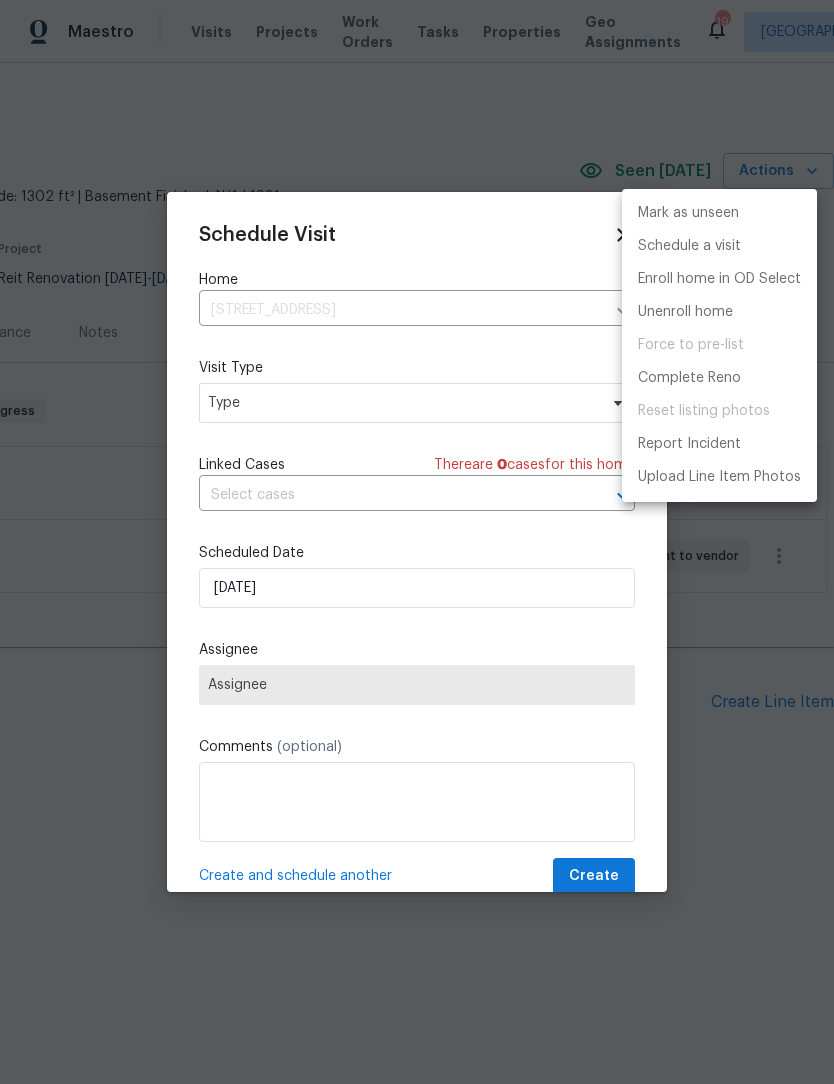 click at bounding box center (417, 542) 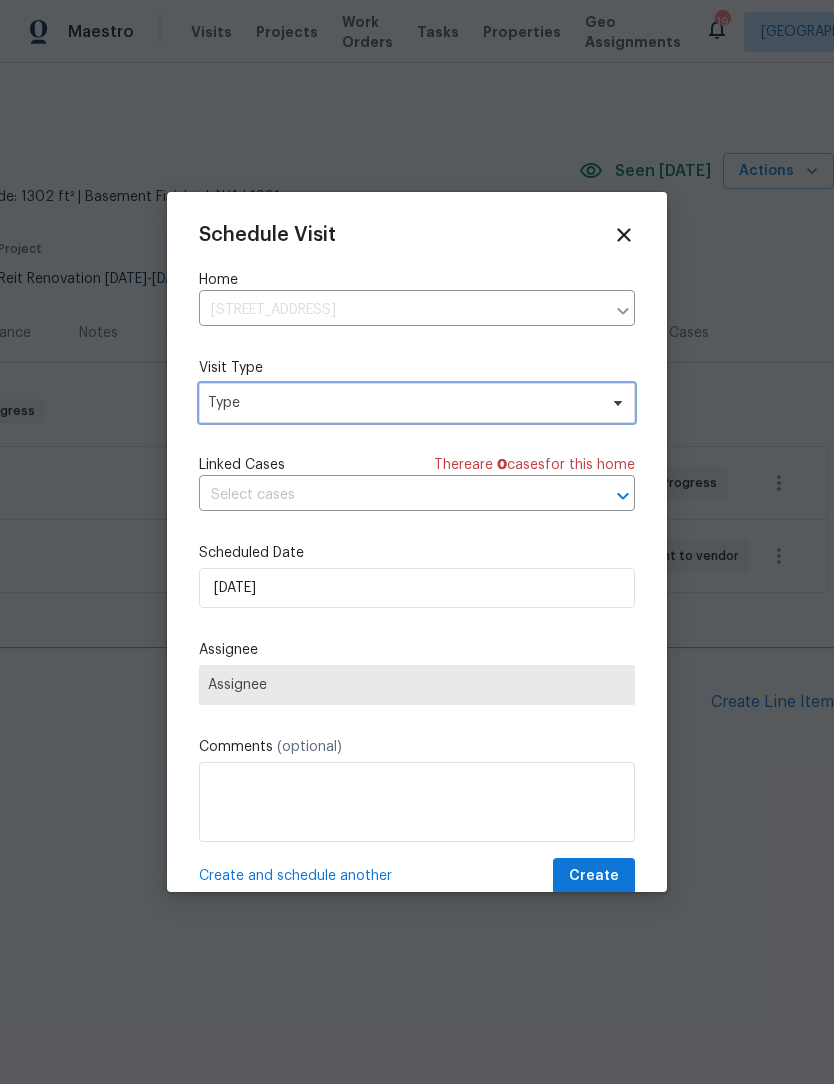 click on "Type" at bounding box center (402, 403) 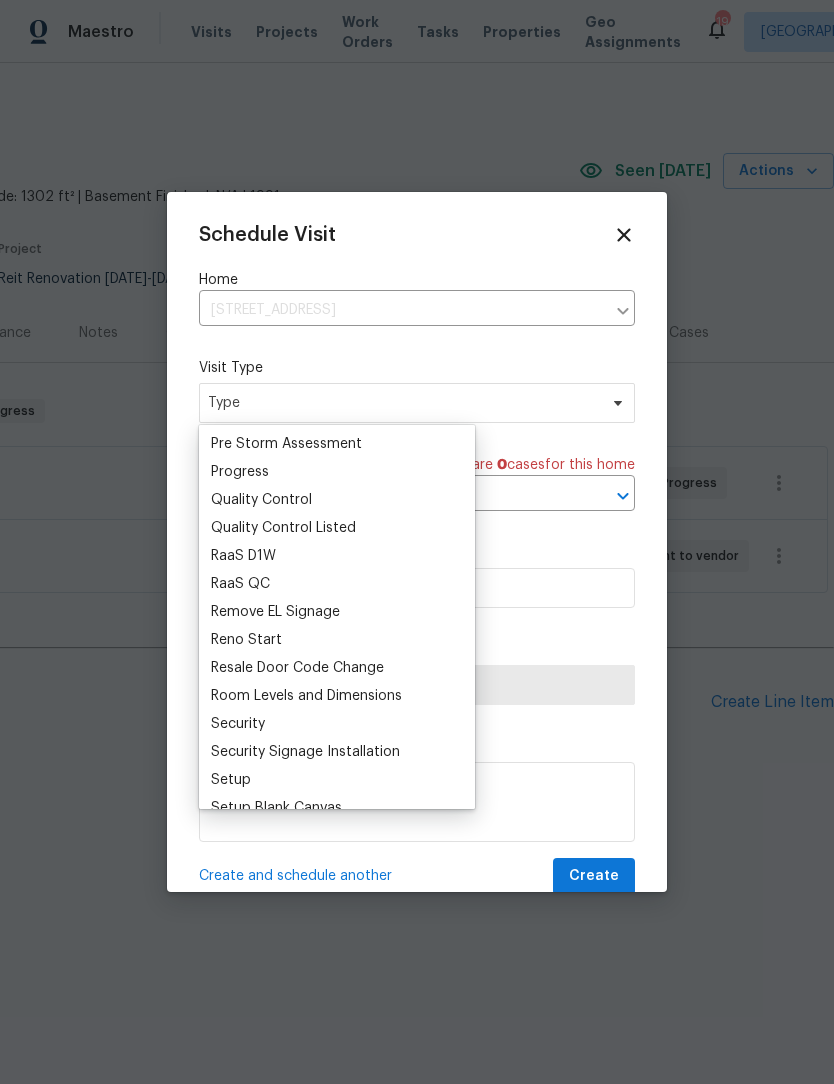 scroll, scrollTop: 1307, scrollLeft: 0, axis: vertical 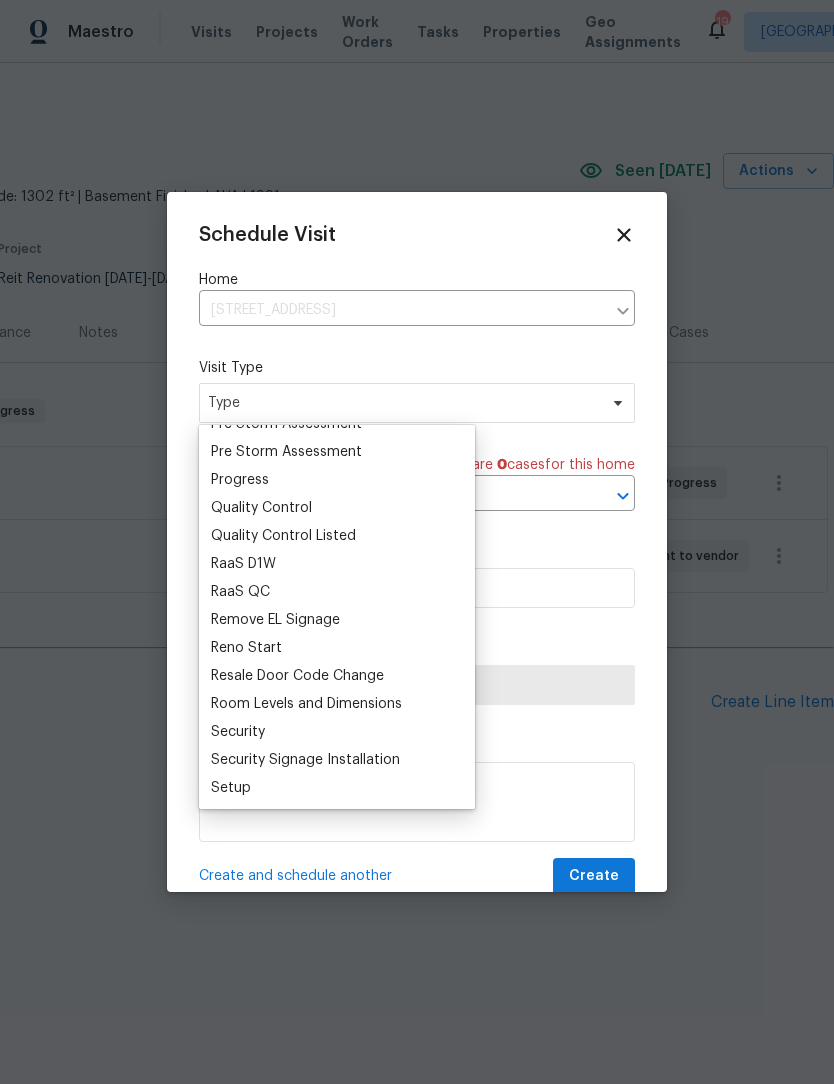 click on "Progress" at bounding box center [240, 480] 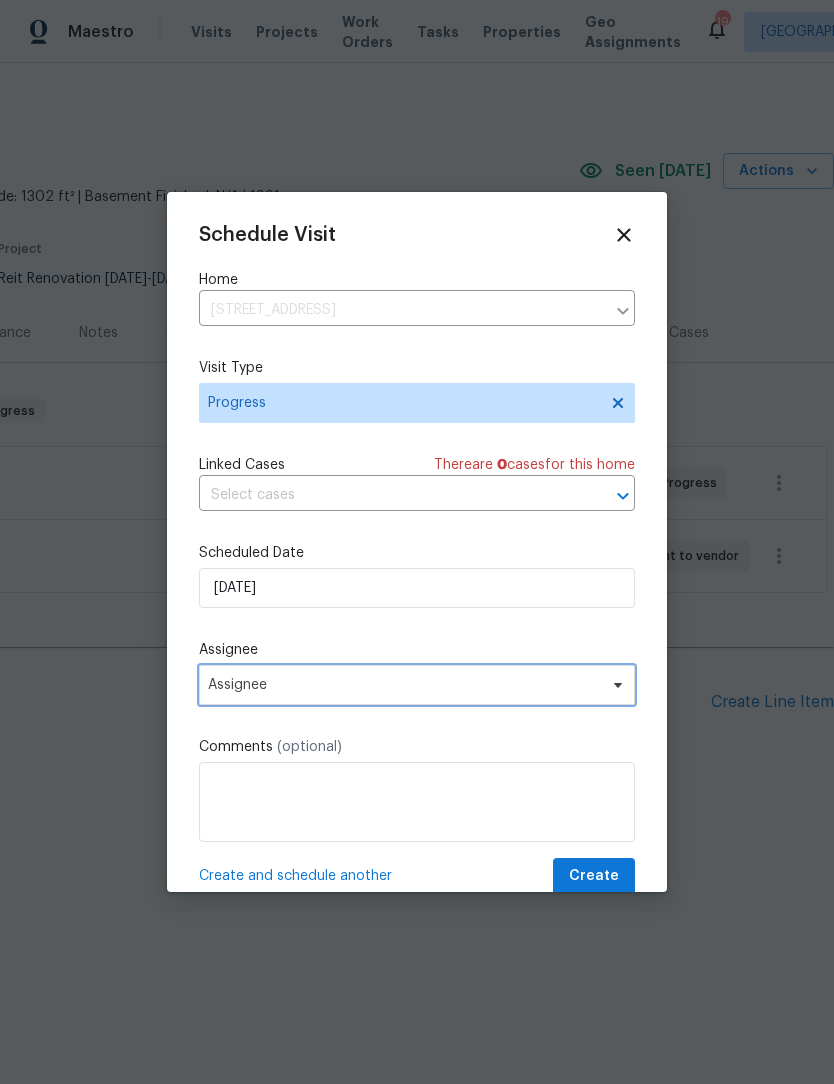 click on "Assignee" at bounding box center (404, 685) 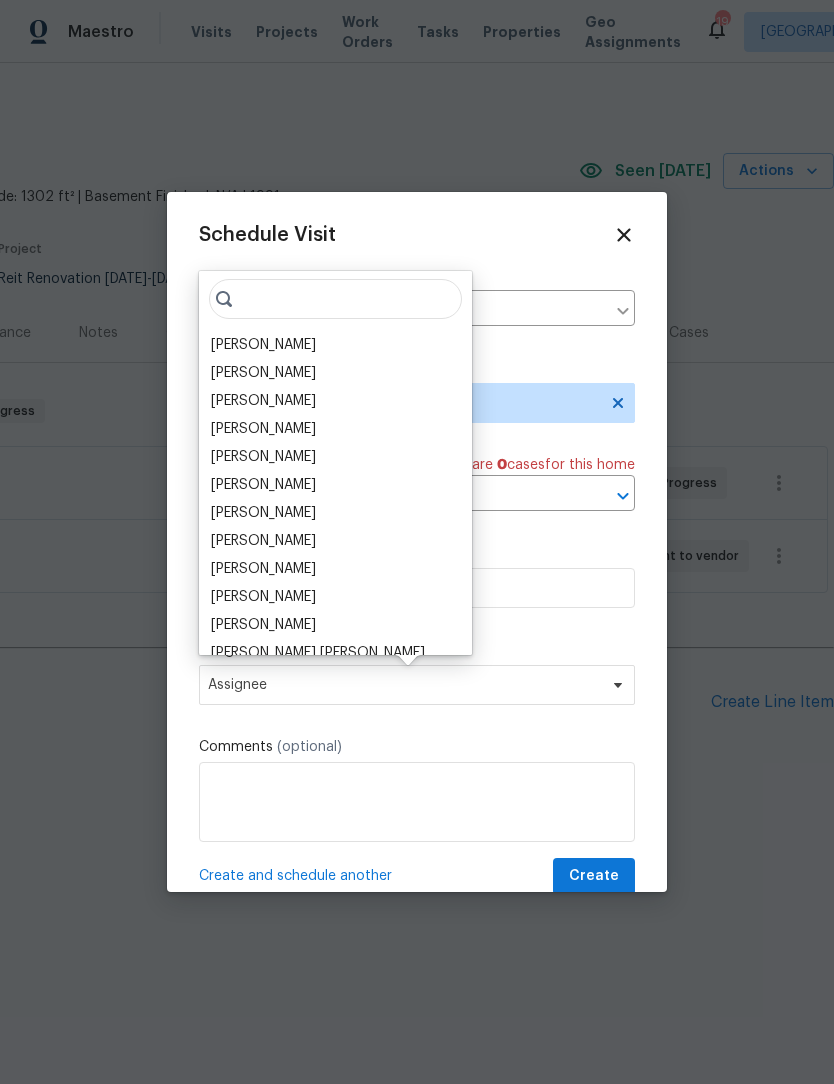 click on "[PERSON_NAME]" at bounding box center (263, 345) 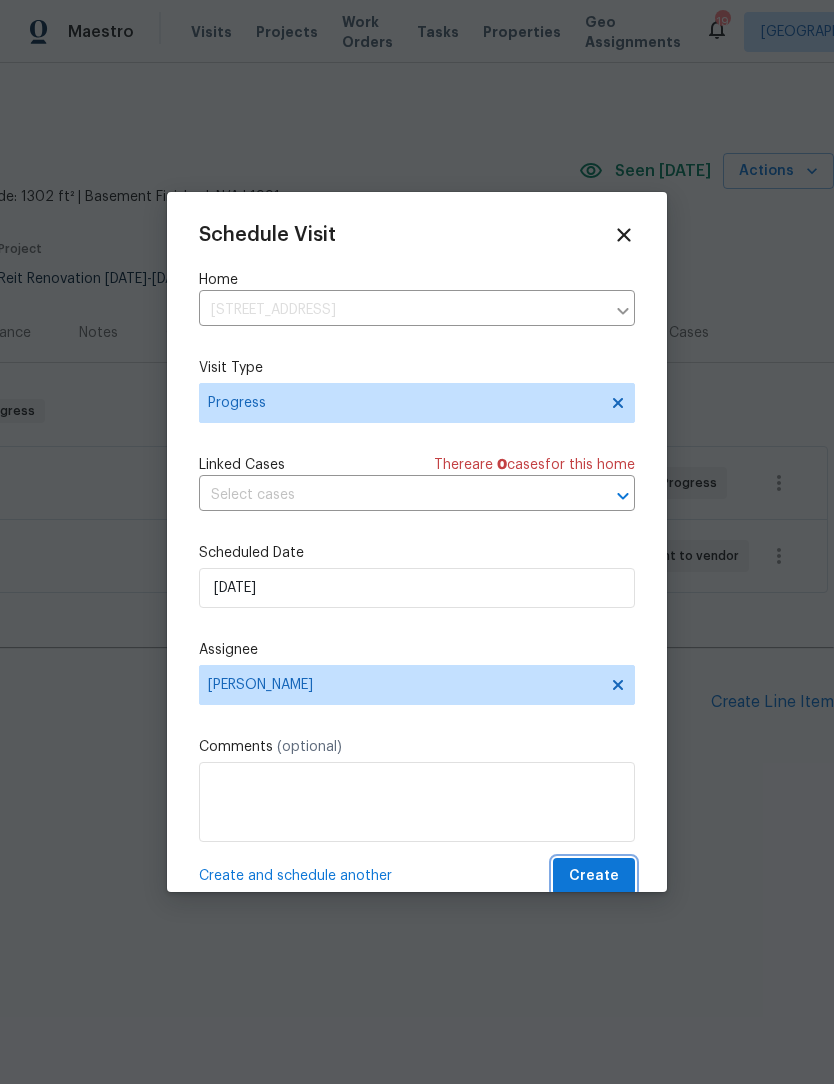 click on "Create" at bounding box center [594, 876] 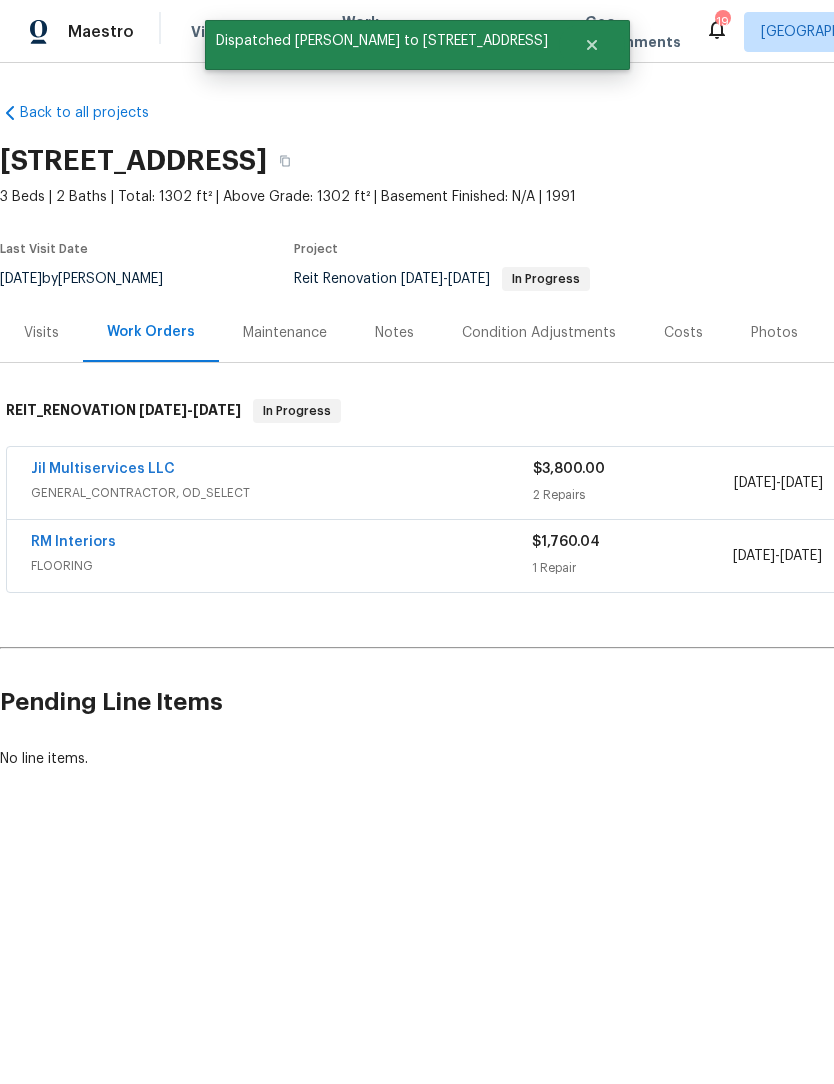 scroll, scrollTop: 0, scrollLeft: 0, axis: both 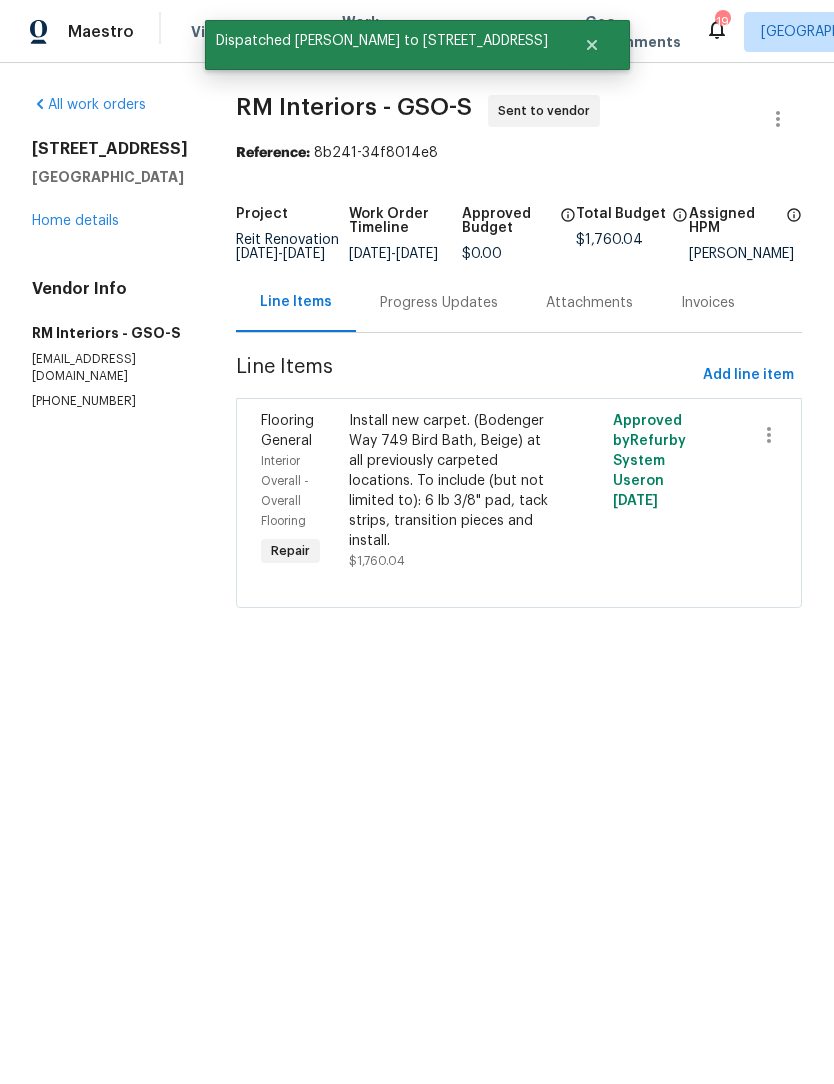 click on "Progress Updates" at bounding box center [439, 303] 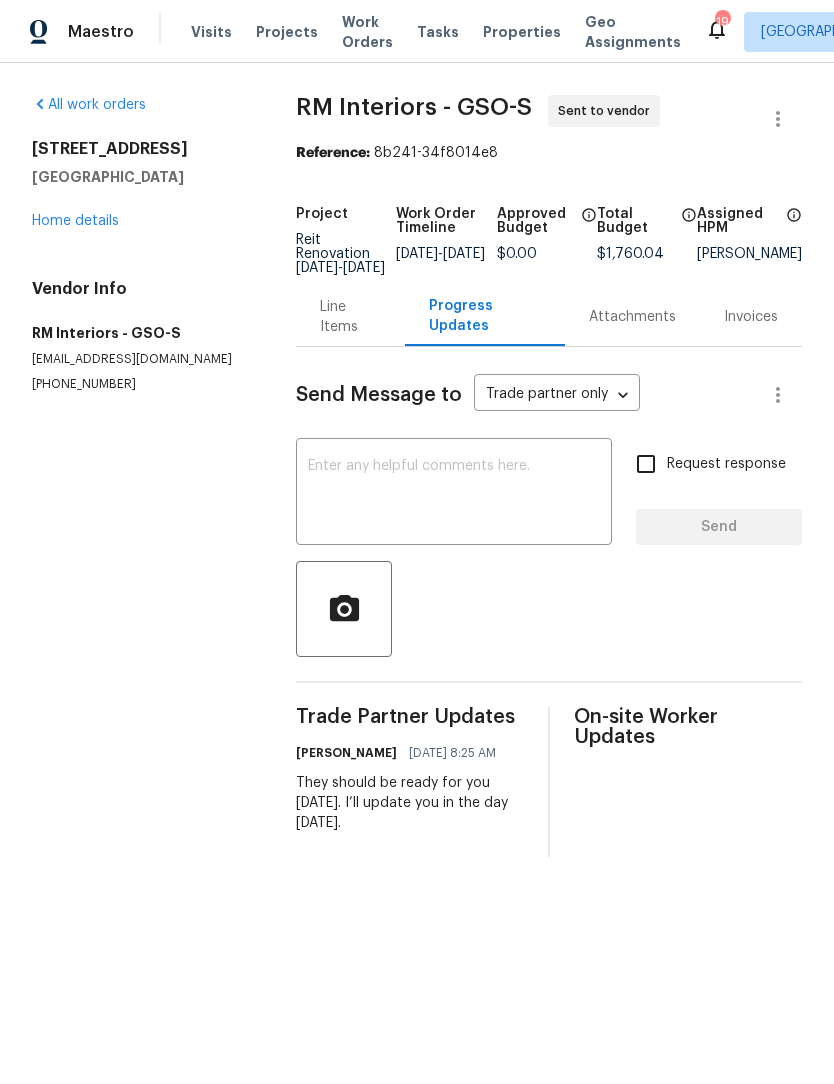 click at bounding box center [454, 494] 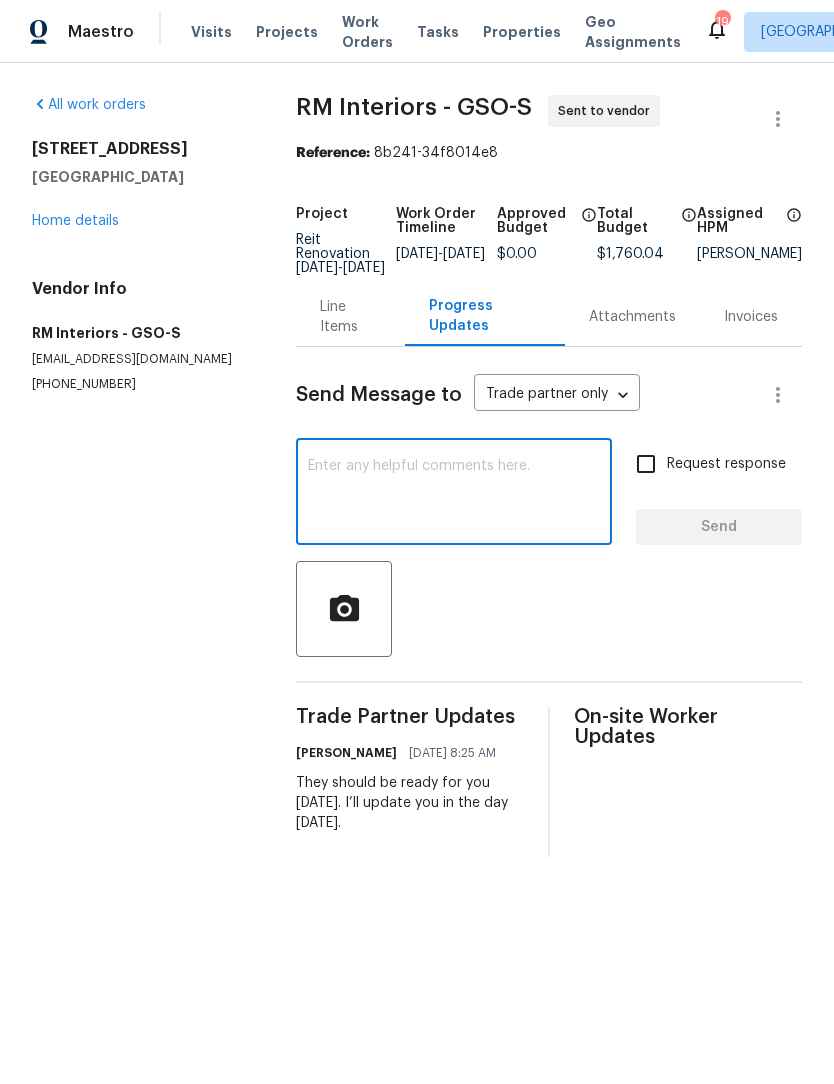click on "Home details" at bounding box center [75, 221] 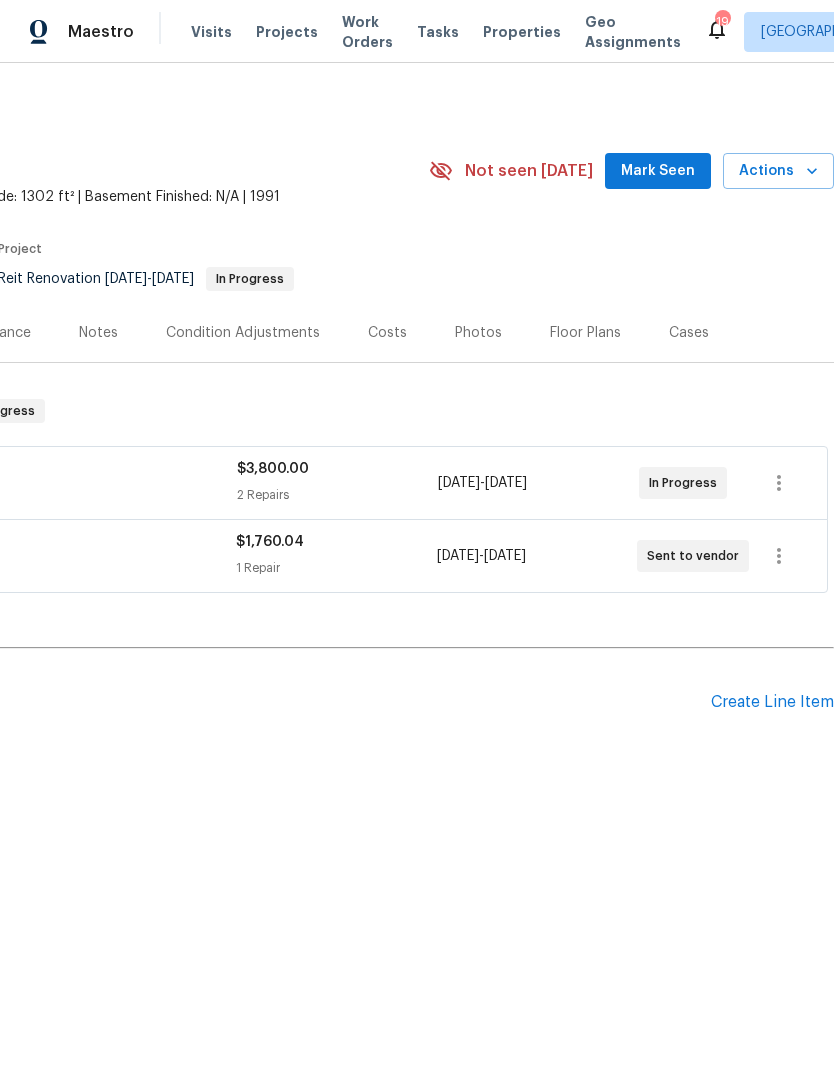scroll, scrollTop: 0, scrollLeft: 296, axis: horizontal 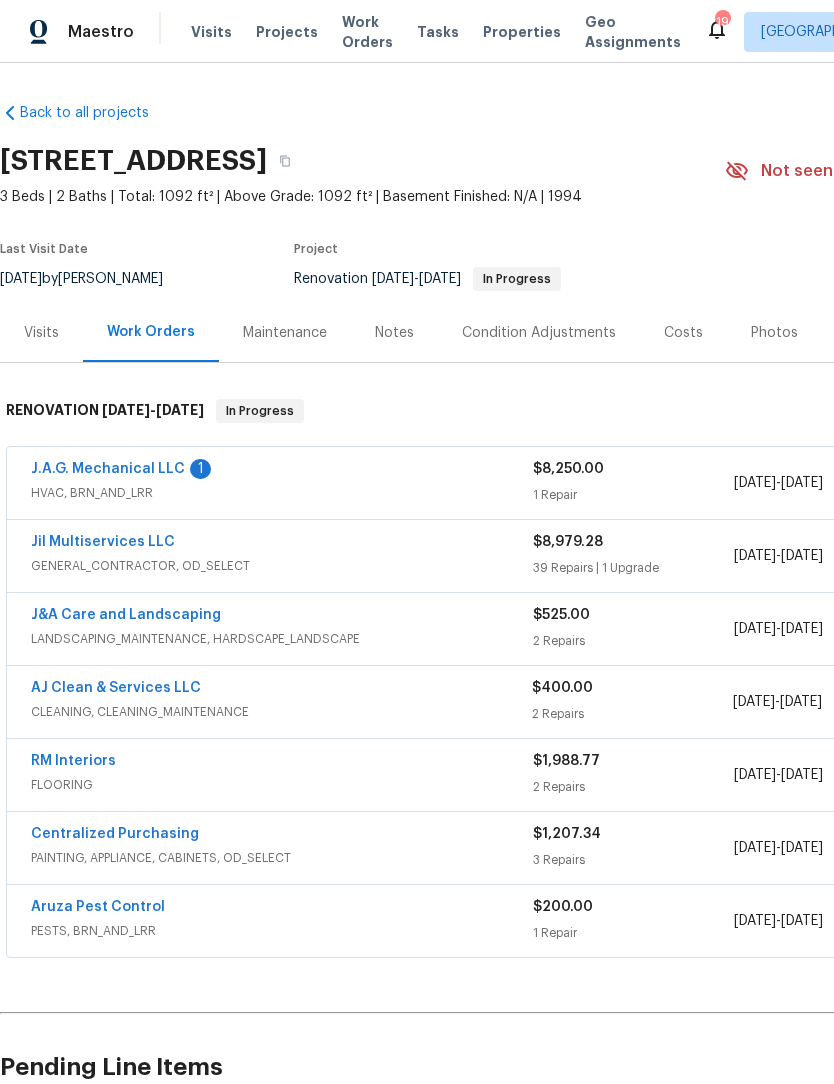 click on "J.A.G. Mechanical LLC" at bounding box center [108, 469] 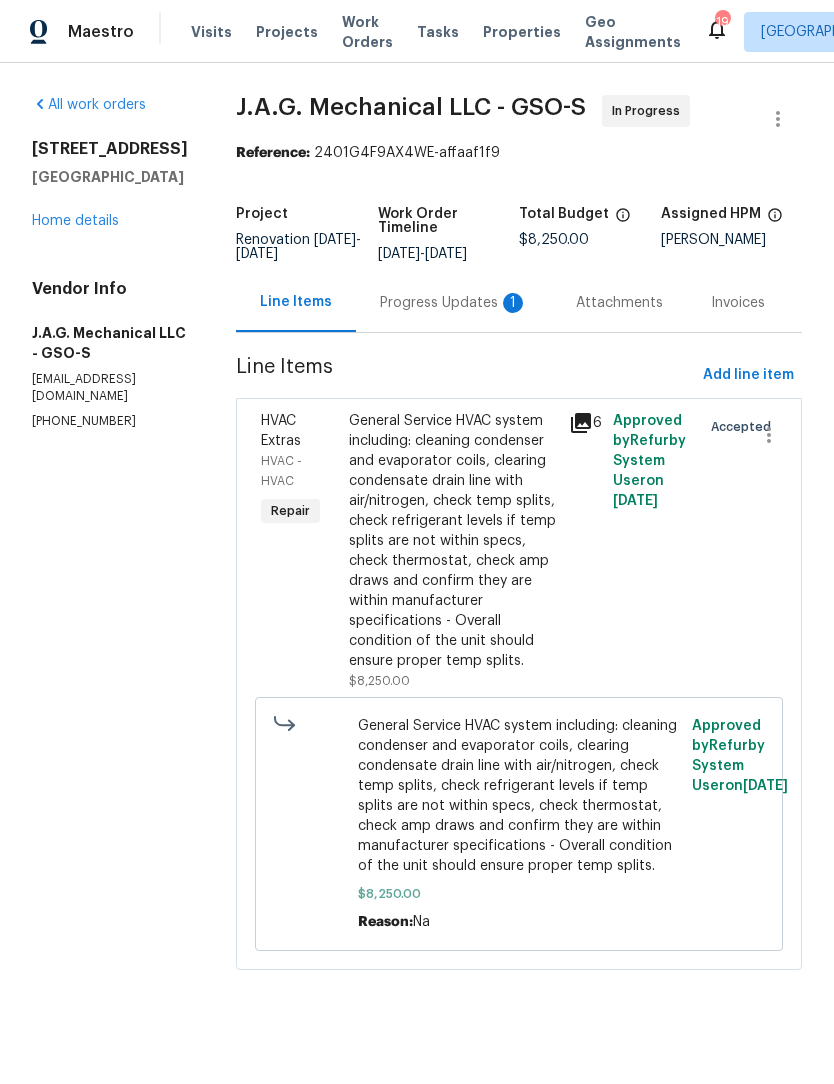 click on "Progress Updates 1" at bounding box center [454, 302] 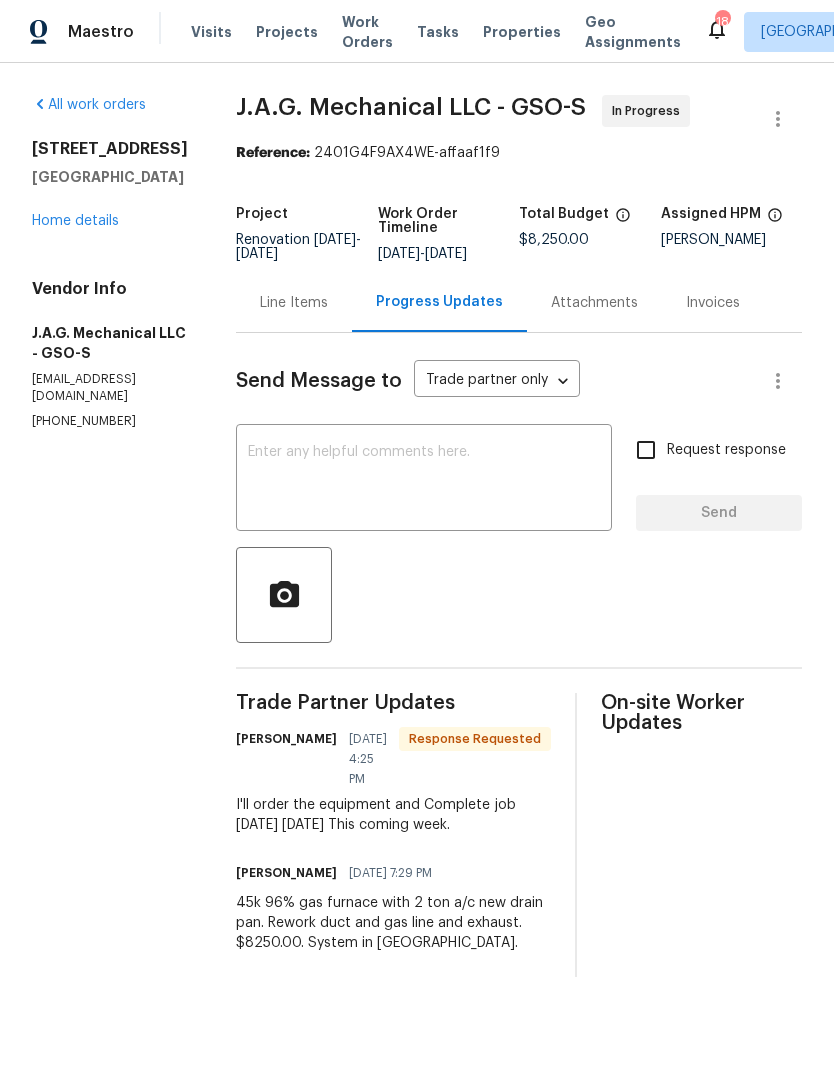 click at bounding box center [424, 480] 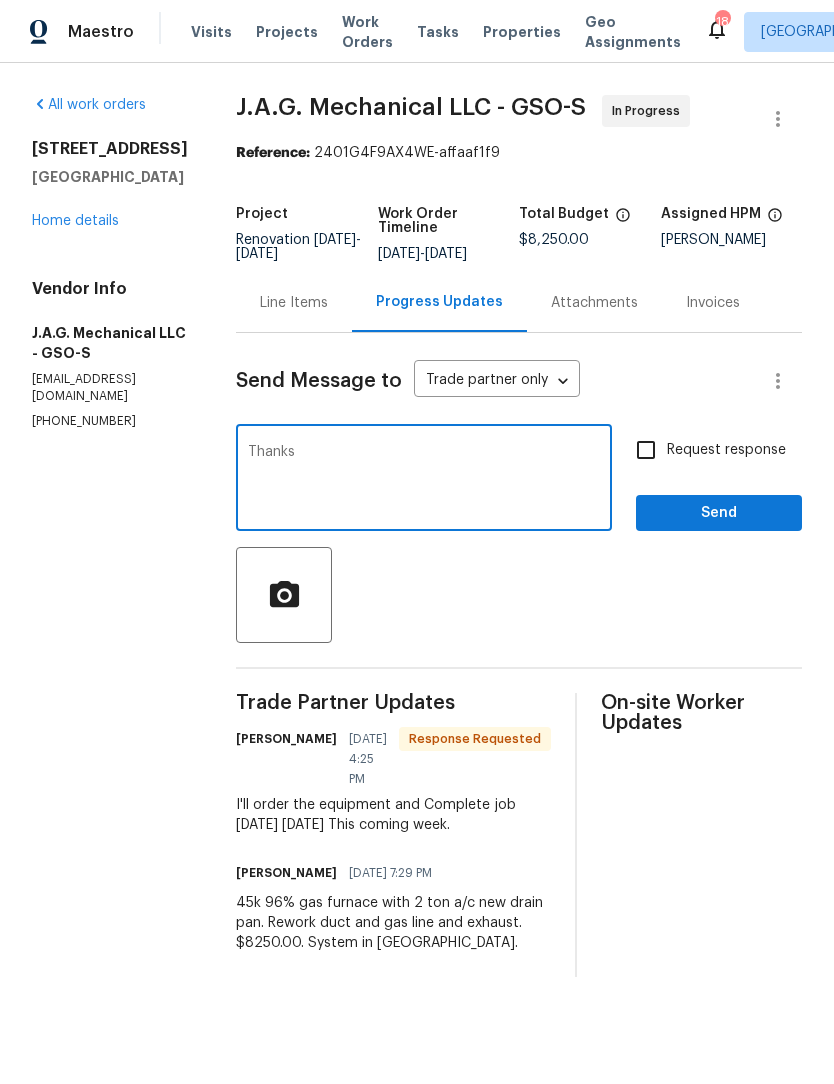 type on "Thanks" 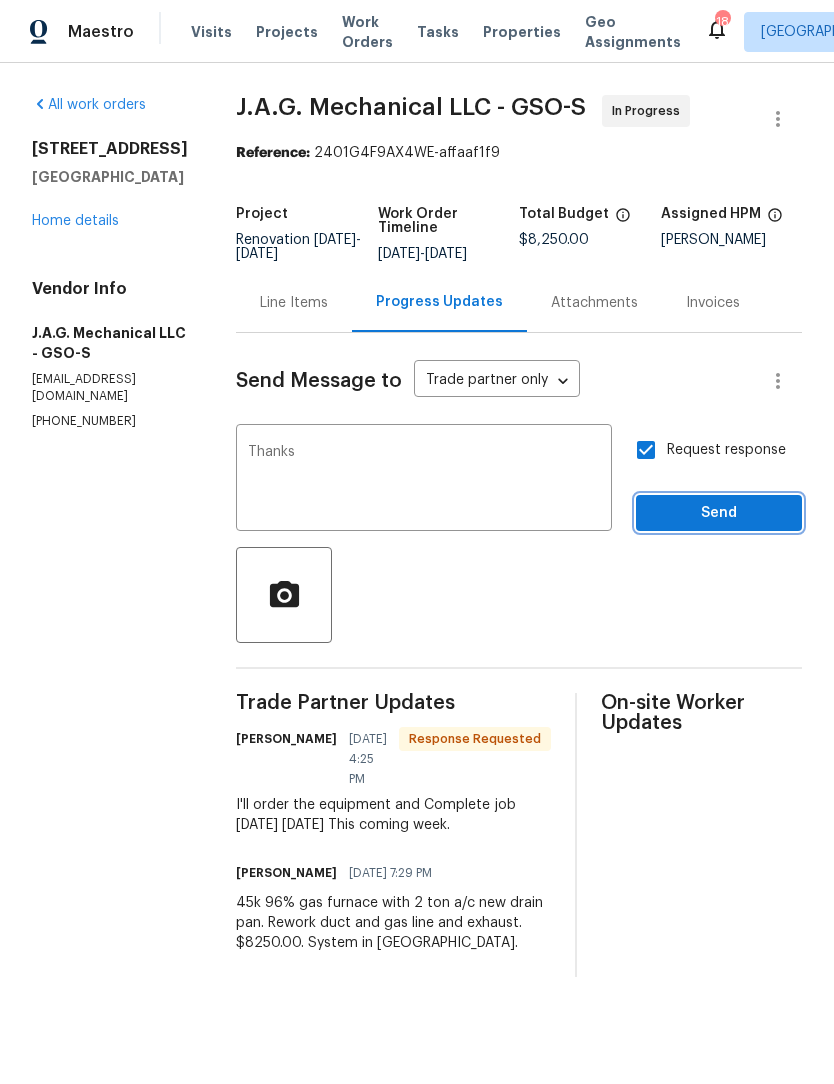 click on "Send" at bounding box center [719, 513] 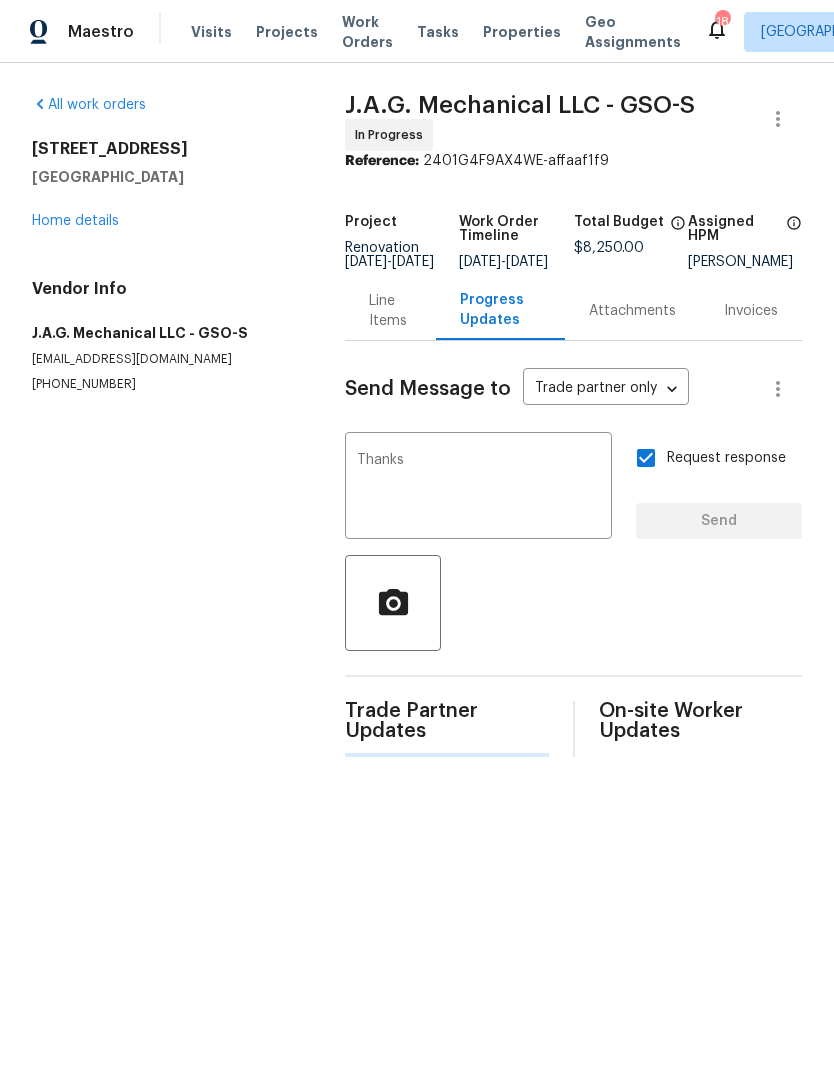 type 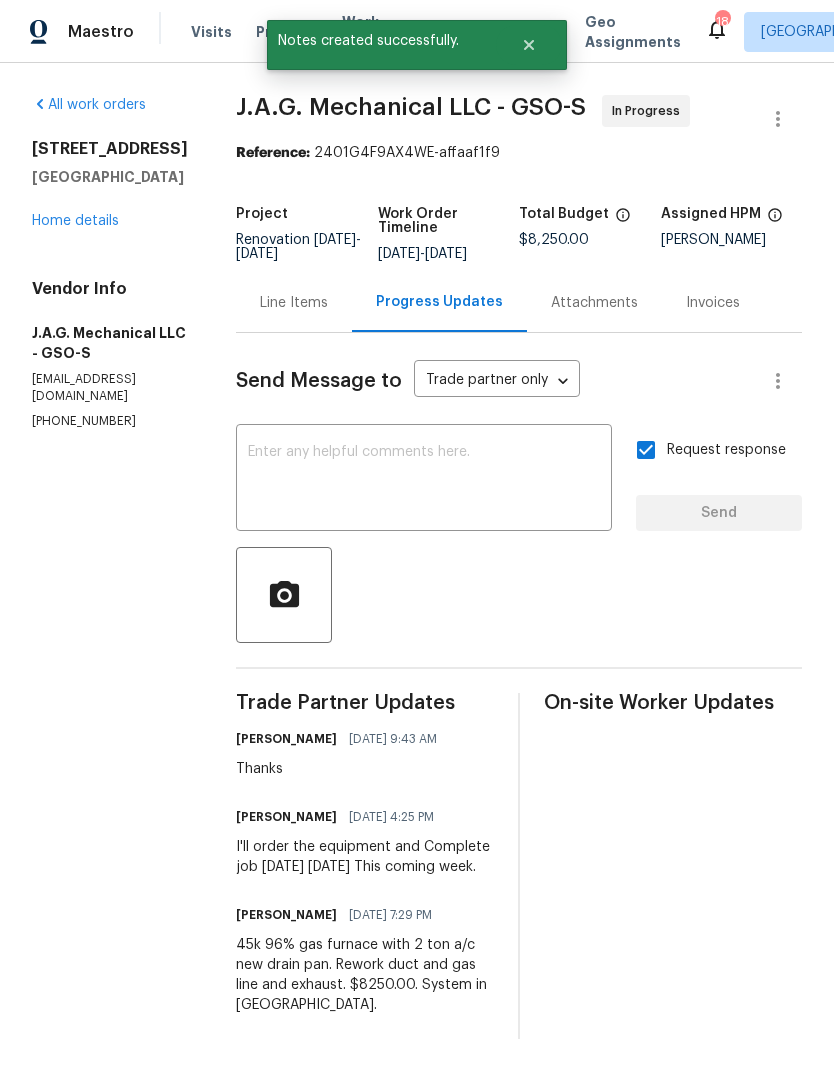 click on "Home details" at bounding box center (75, 221) 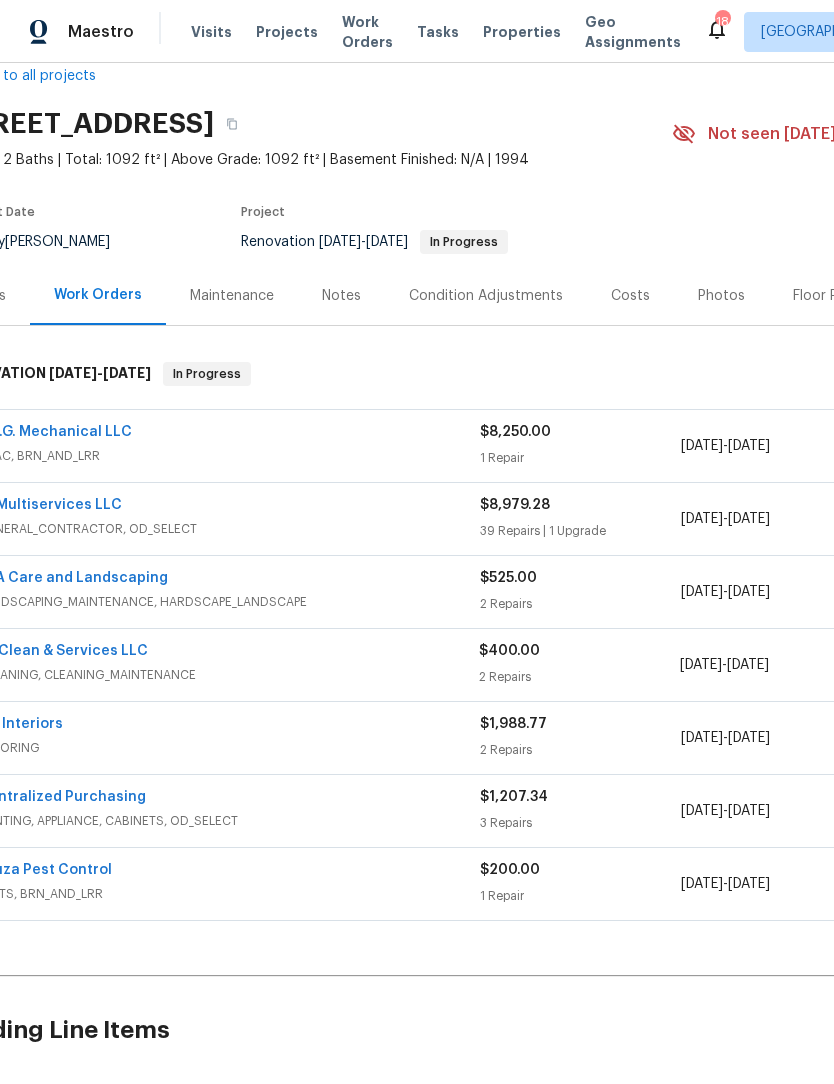 scroll, scrollTop: 20, scrollLeft: 153, axis: both 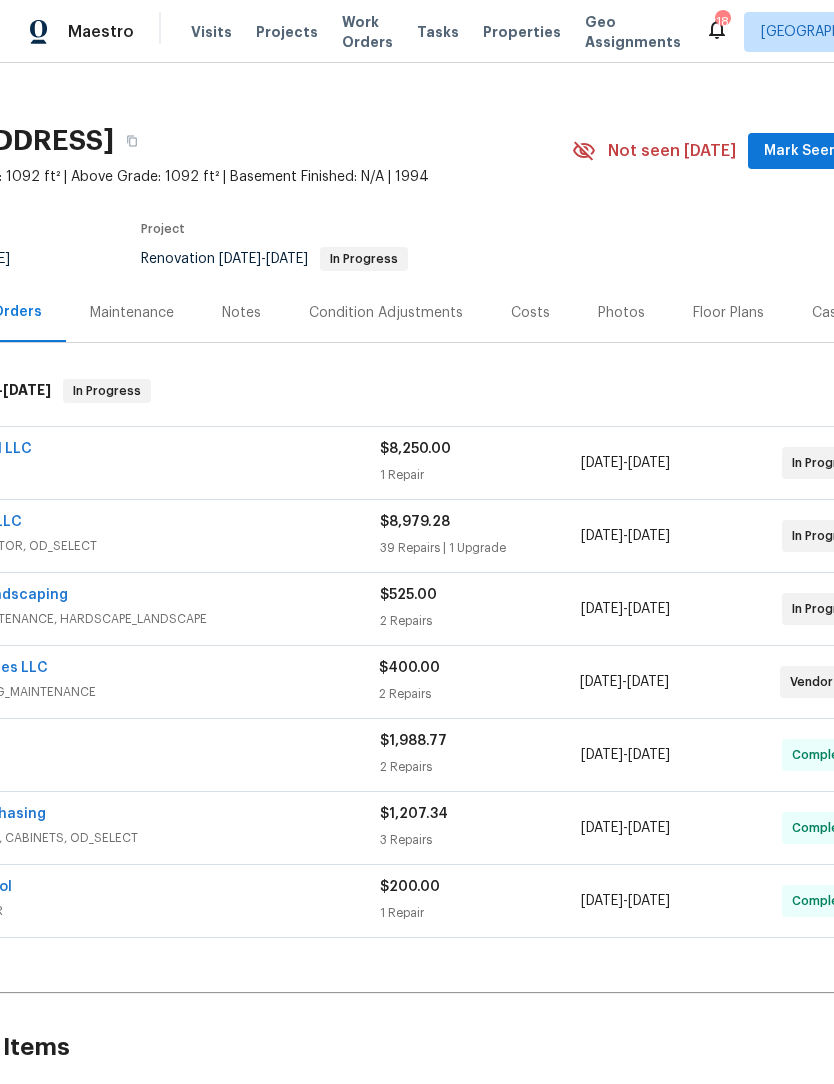 click on "Mark Seen" at bounding box center (801, 151) 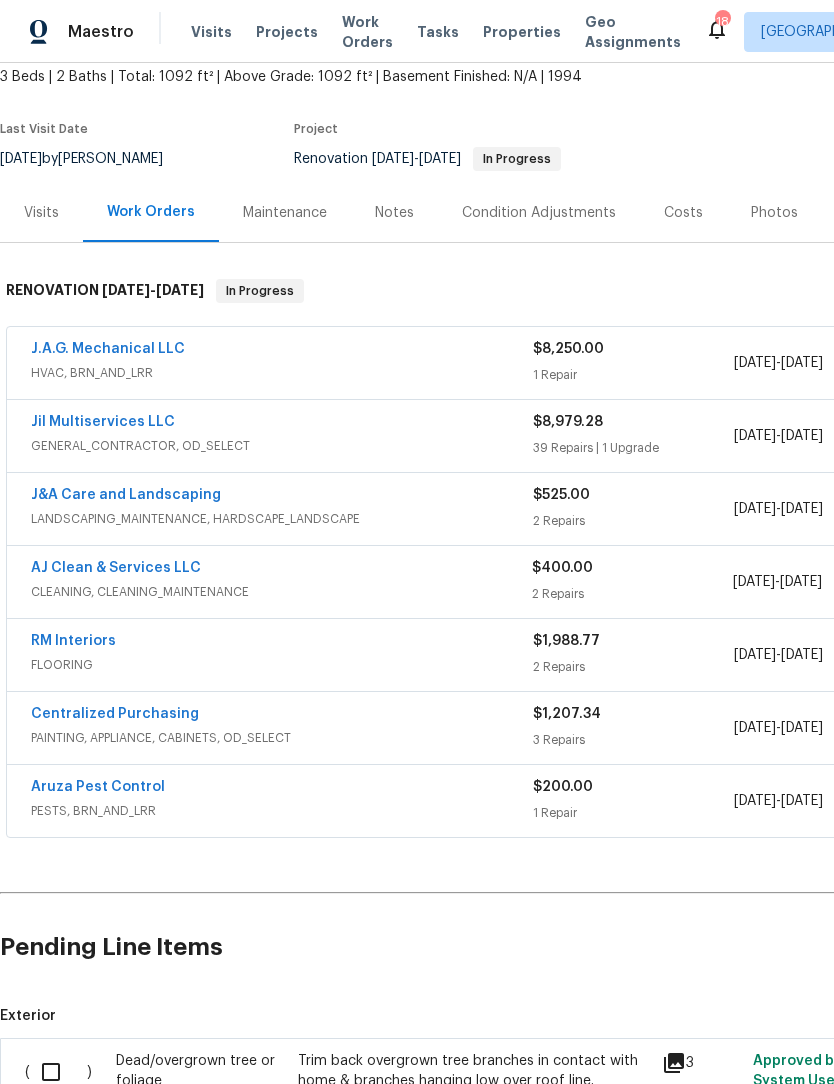 scroll, scrollTop: 0, scrollLeft: 0, axis: both 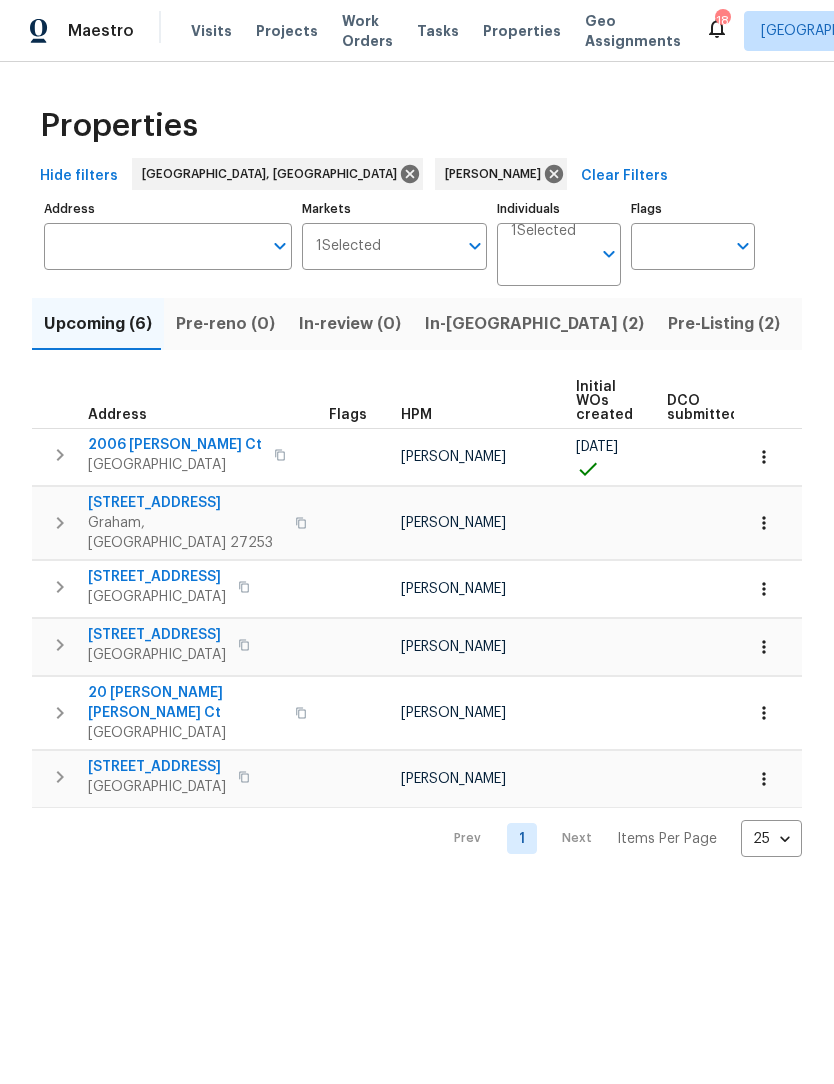 click 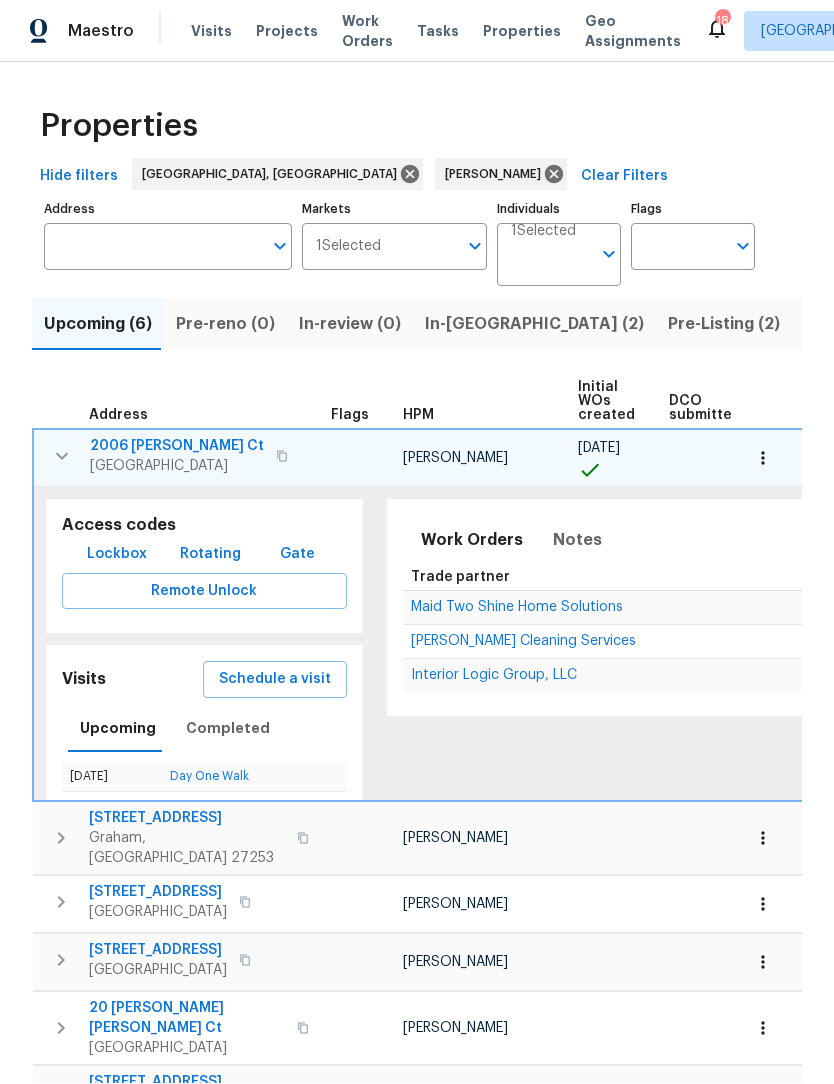 scroll, scrollTop: 1, scrollLeft: 0, axis: vertical 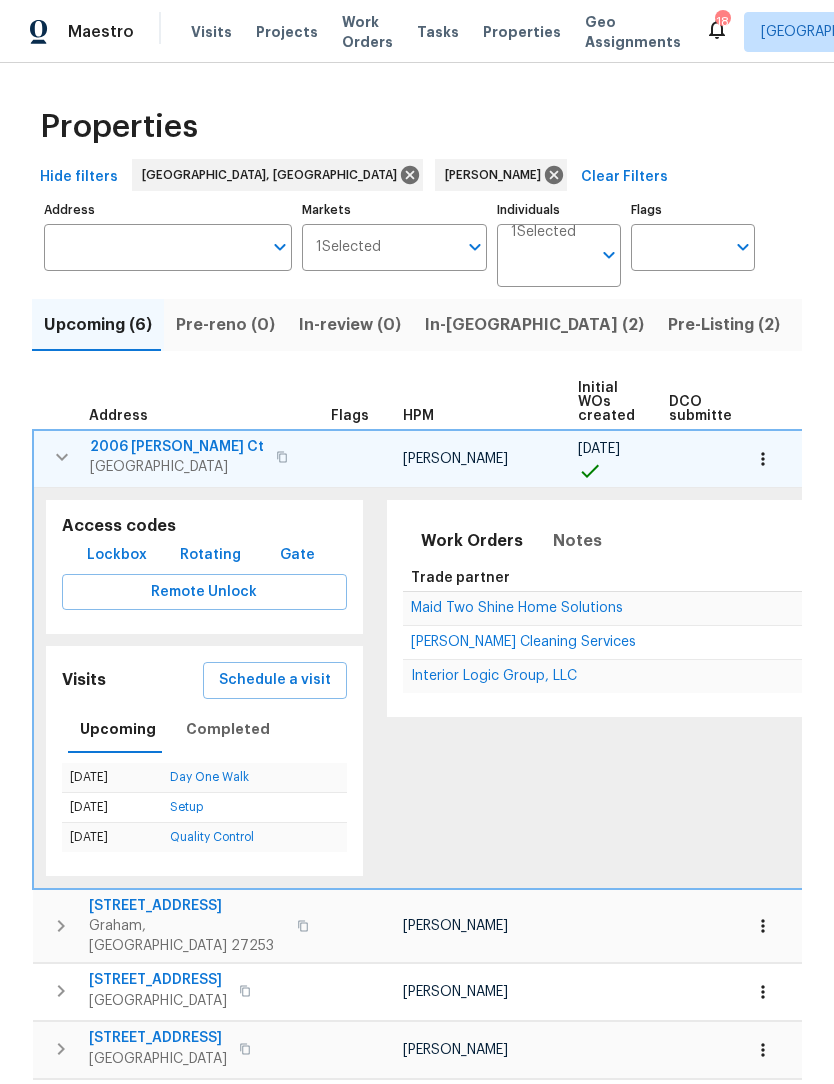 click 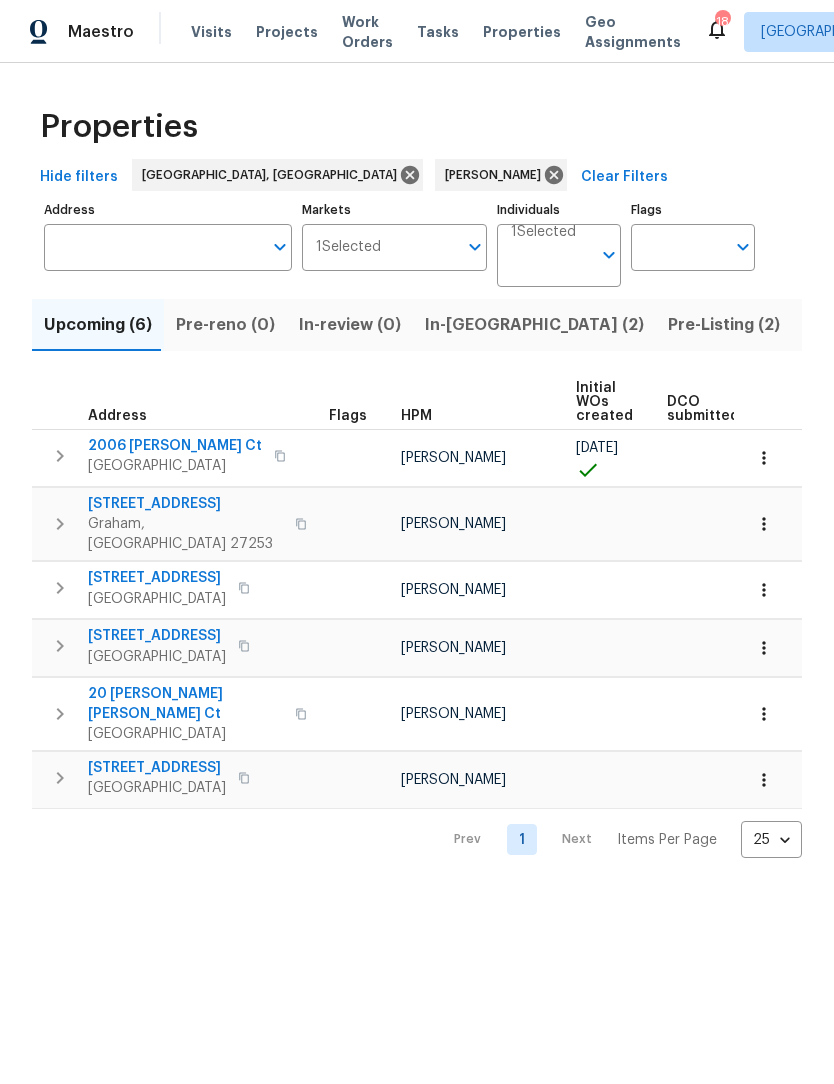 scroll, scrollTop: 0, scrollLeft: 0, axis: both 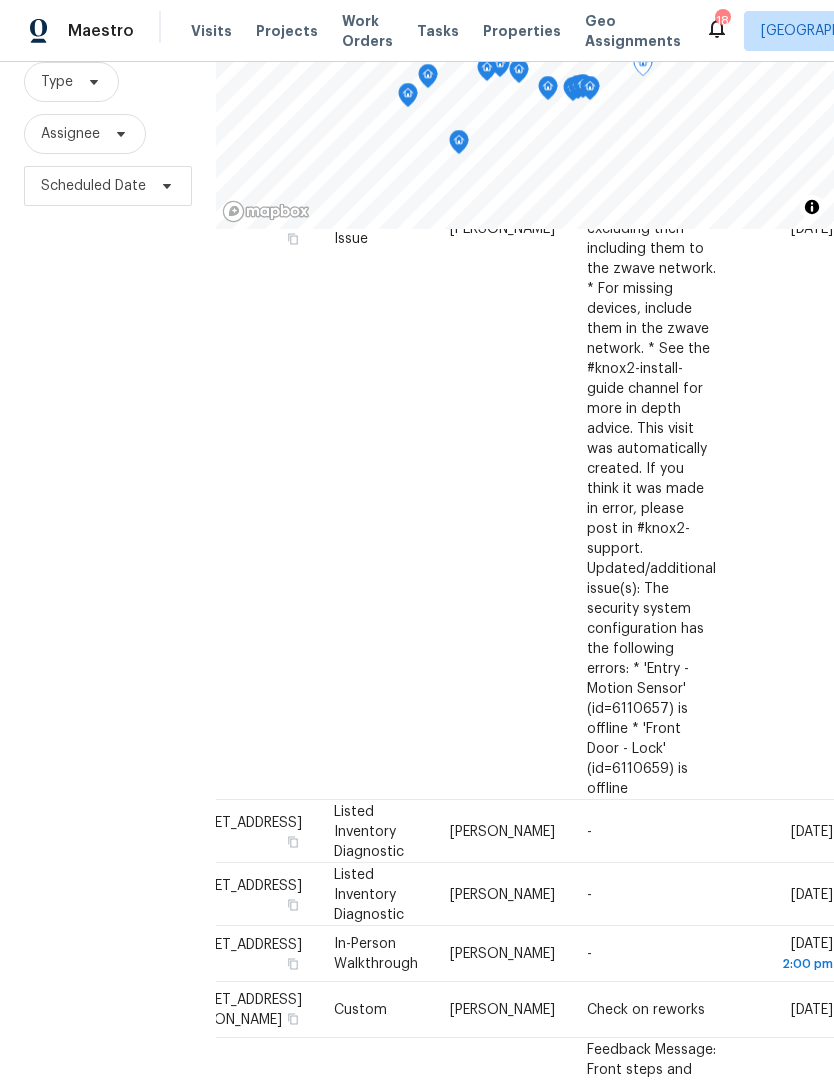 click 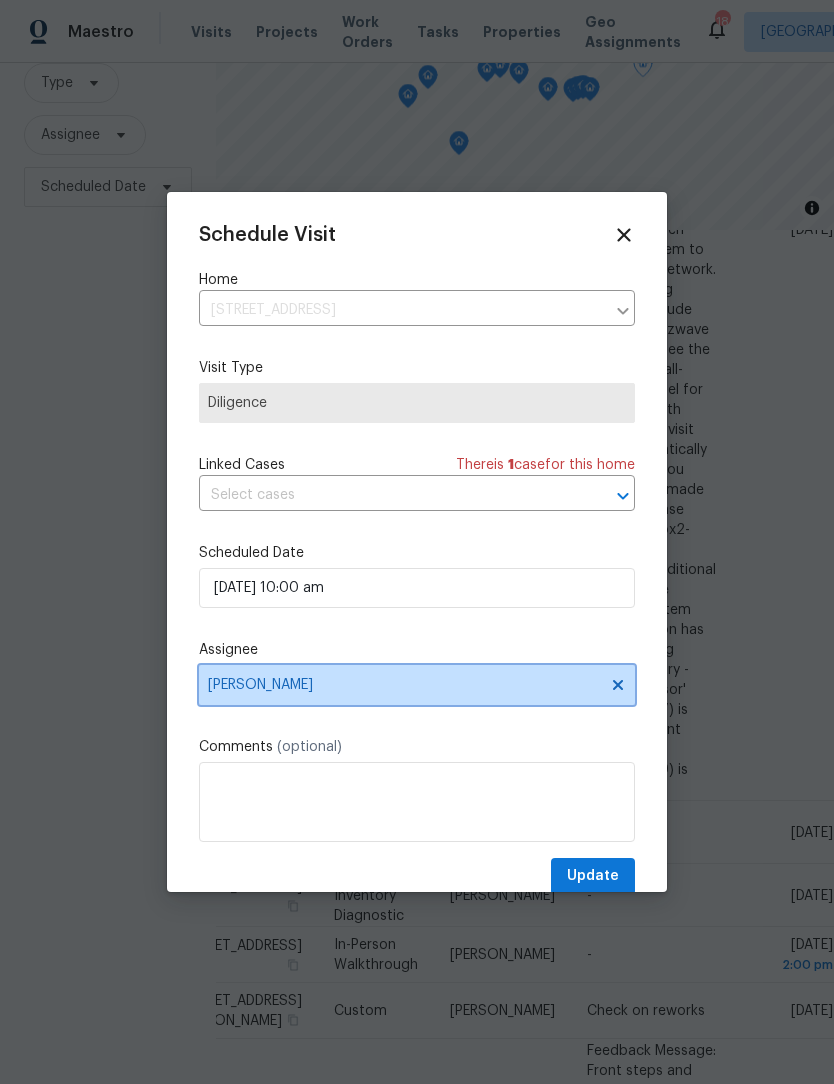 click on "[PERSON_NAME]" at bounding box center [417, 685] 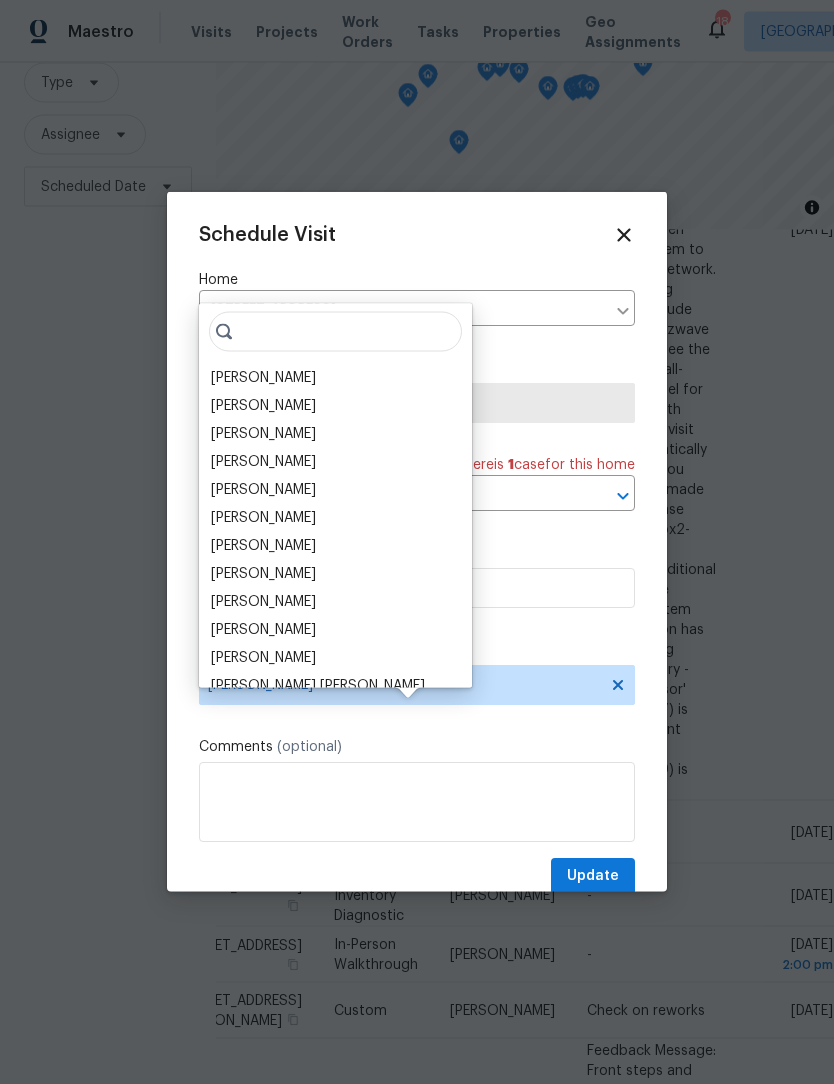 click on "[PERSON_NAME]" at bounding box center [263, 490] 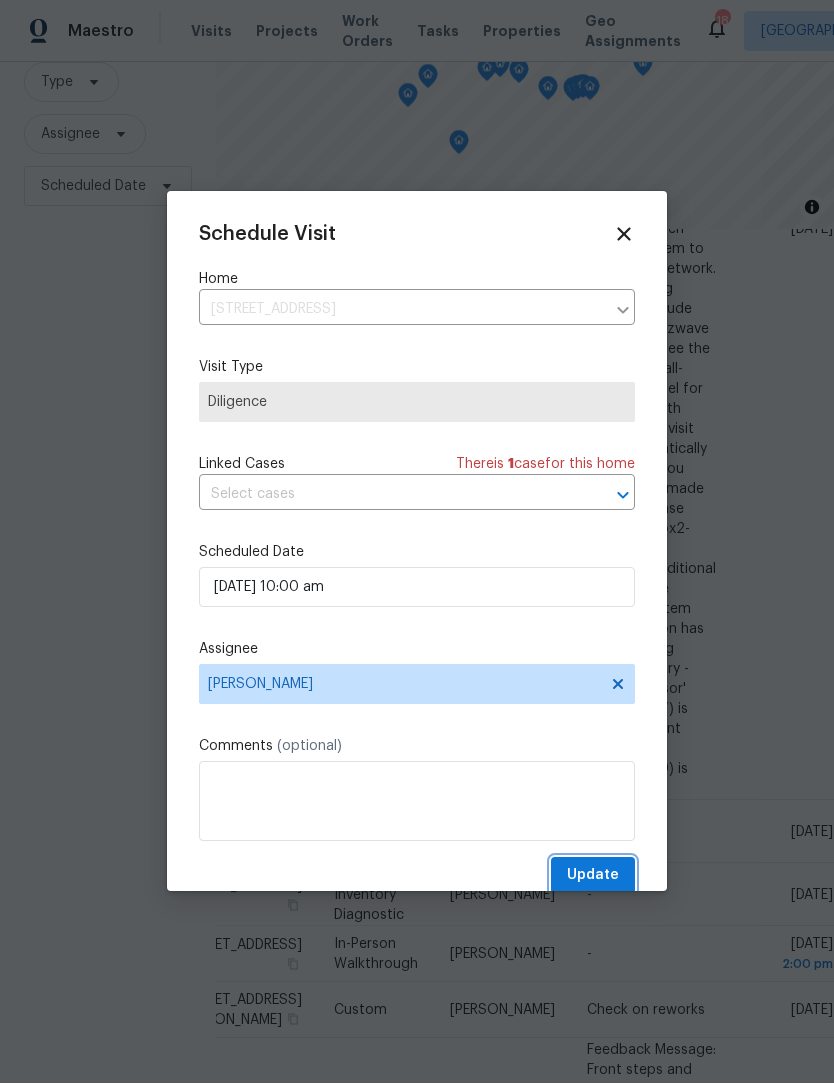 click on "Update" at bounding box center (593, 876) 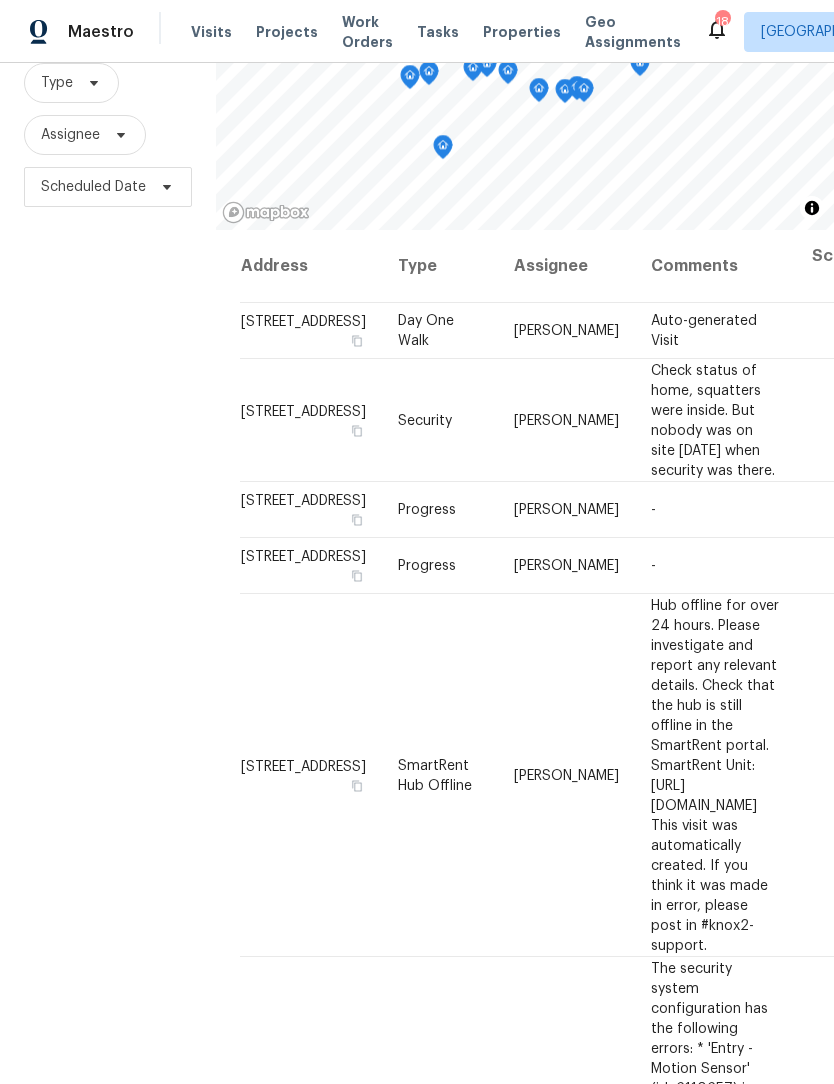 scroll, scrollTop: 0, scrollLeft: 0, axis: both 